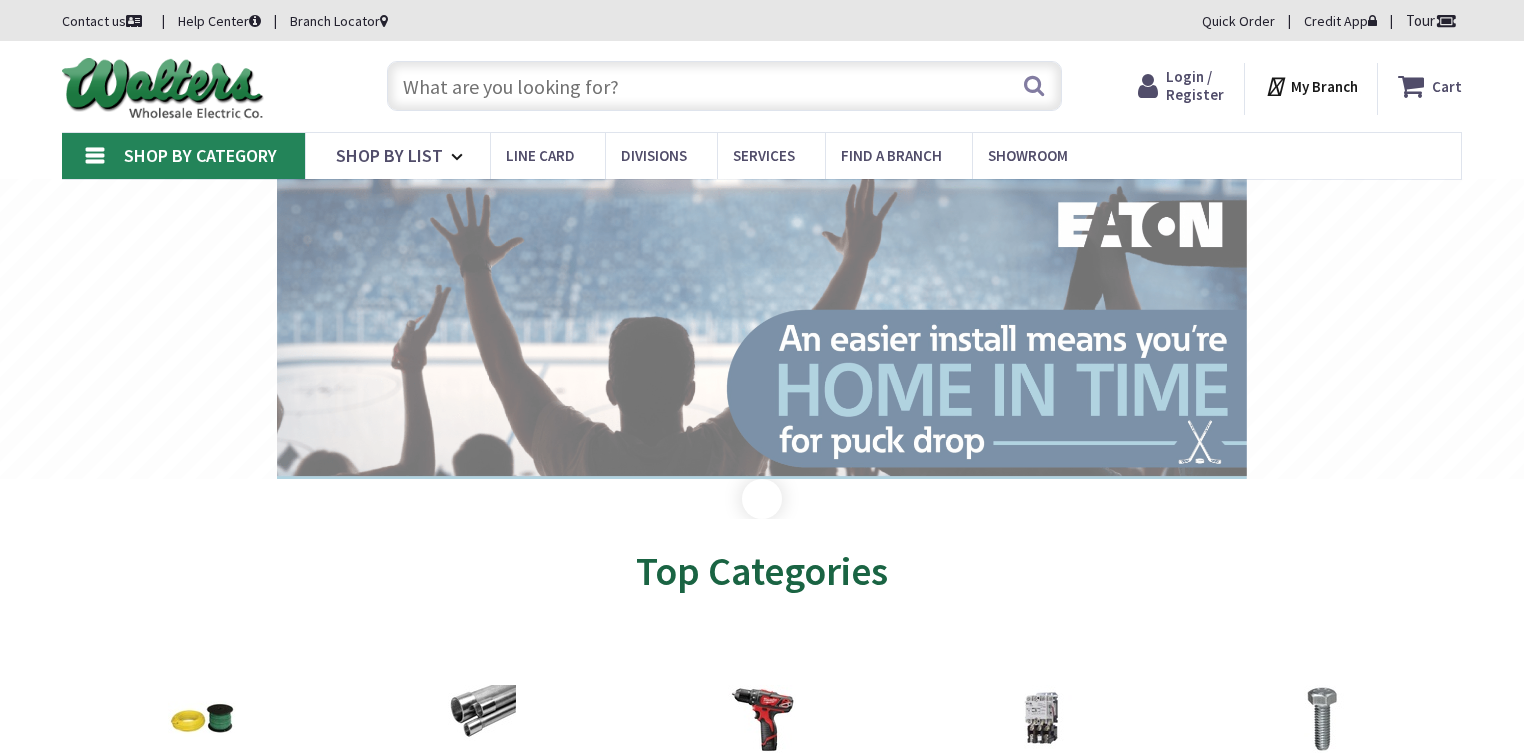 type on "[STREET], [CITY], [STATE] [POSTAL_CODE], [COUNTRY]" 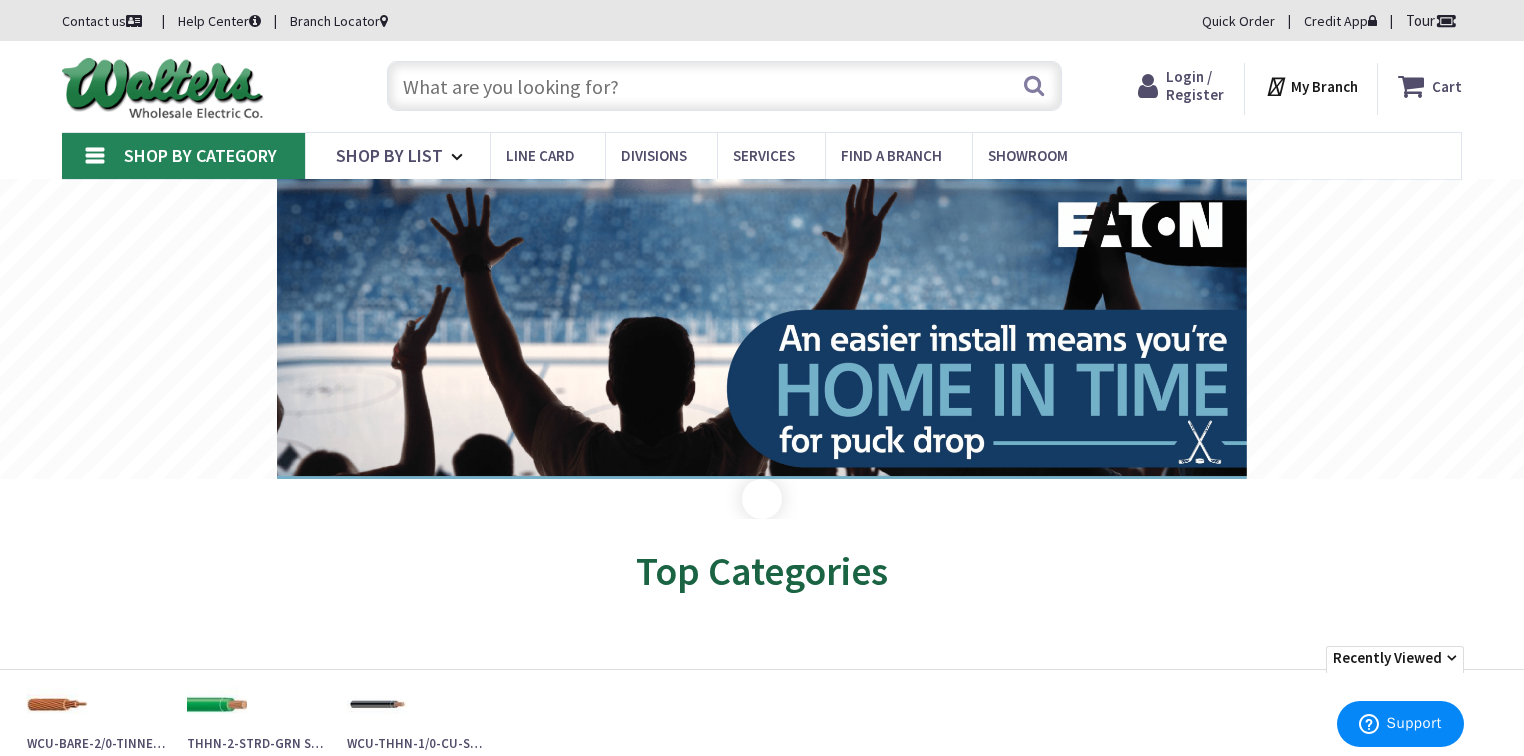 click on "Login / Register" at bounding box center (1195, 85) 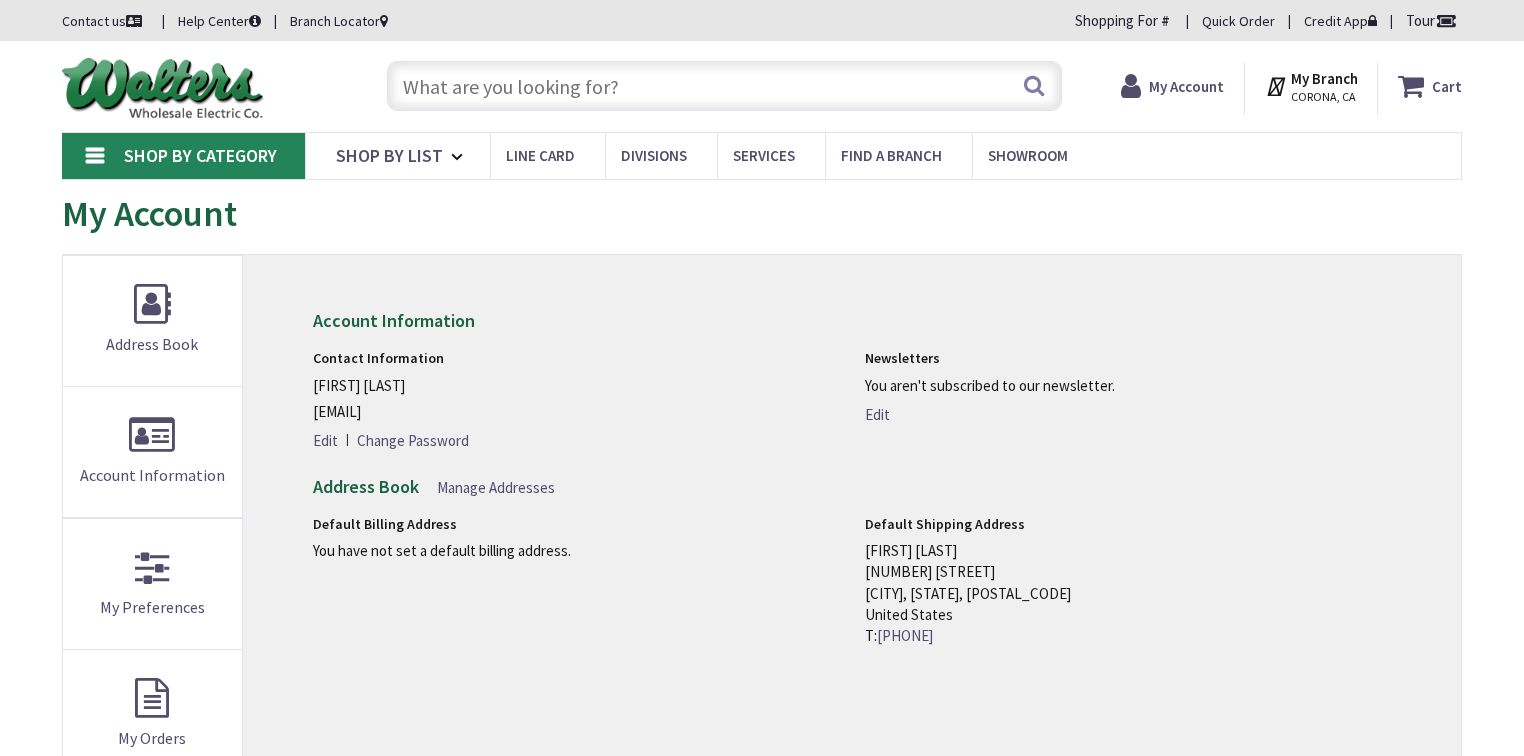scroll, scrollTop: 0, scrollLeft: 0, axis: both 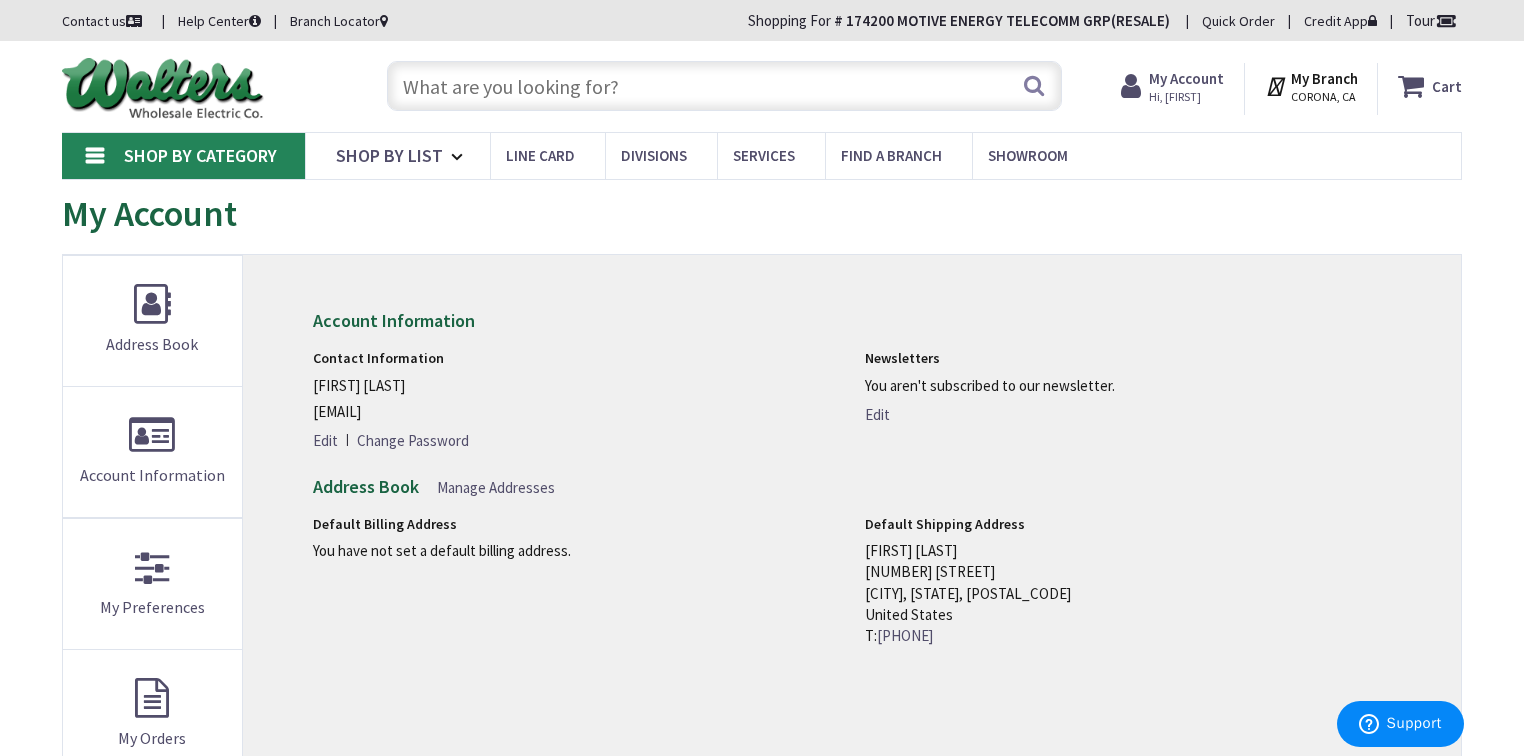 click at bounding box center [724, 86] 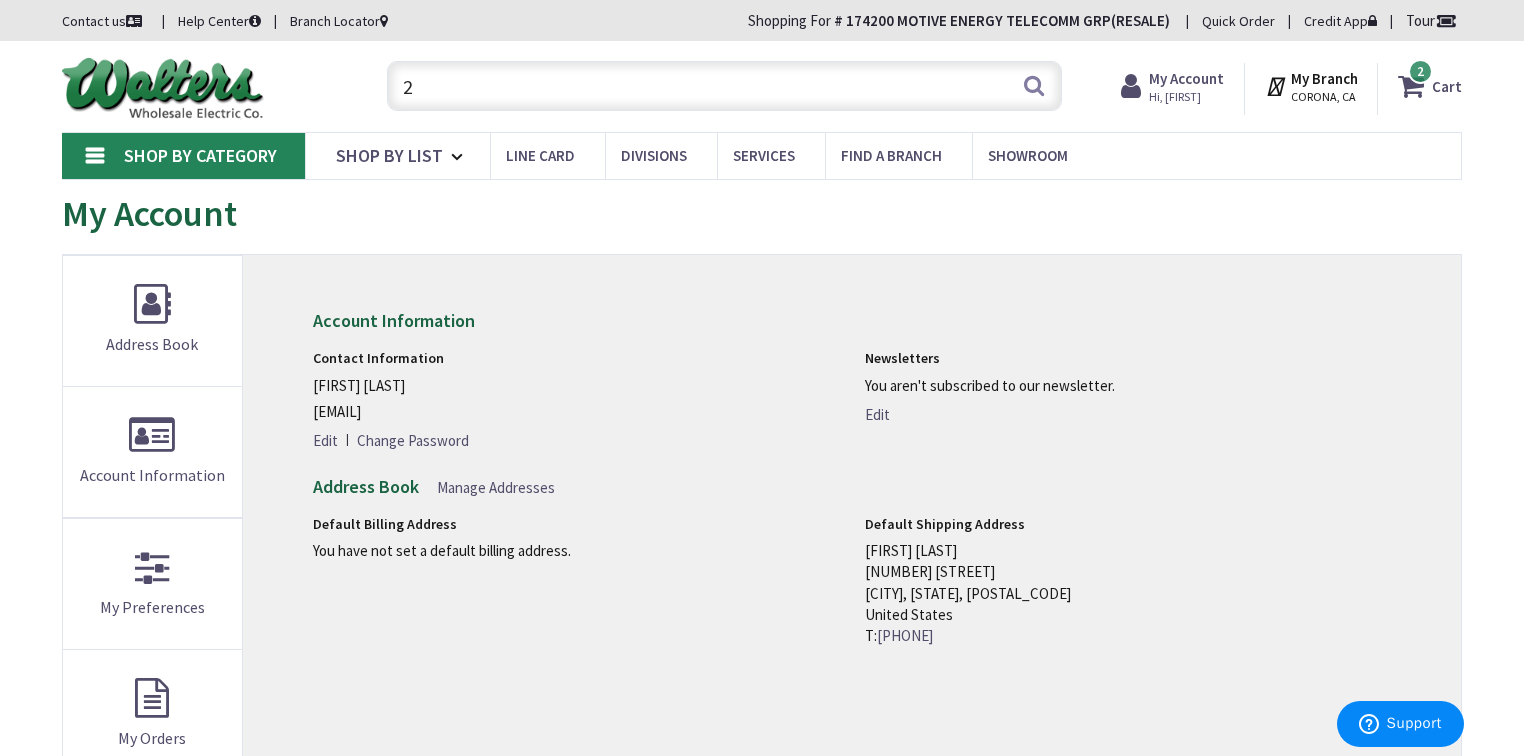scroll, scrollTop: 0, scrollLeft: 0, axis: both 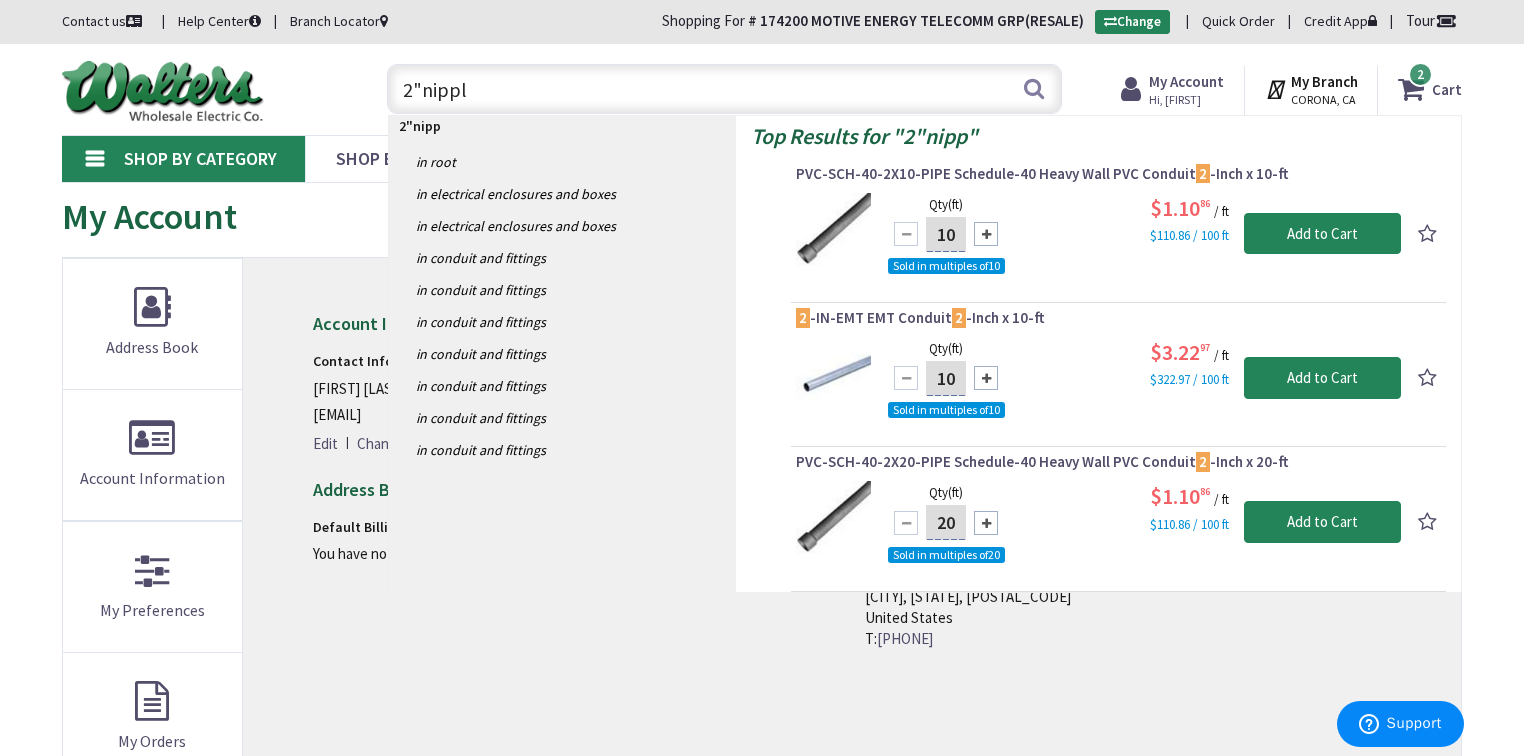 type on "2"nipple" 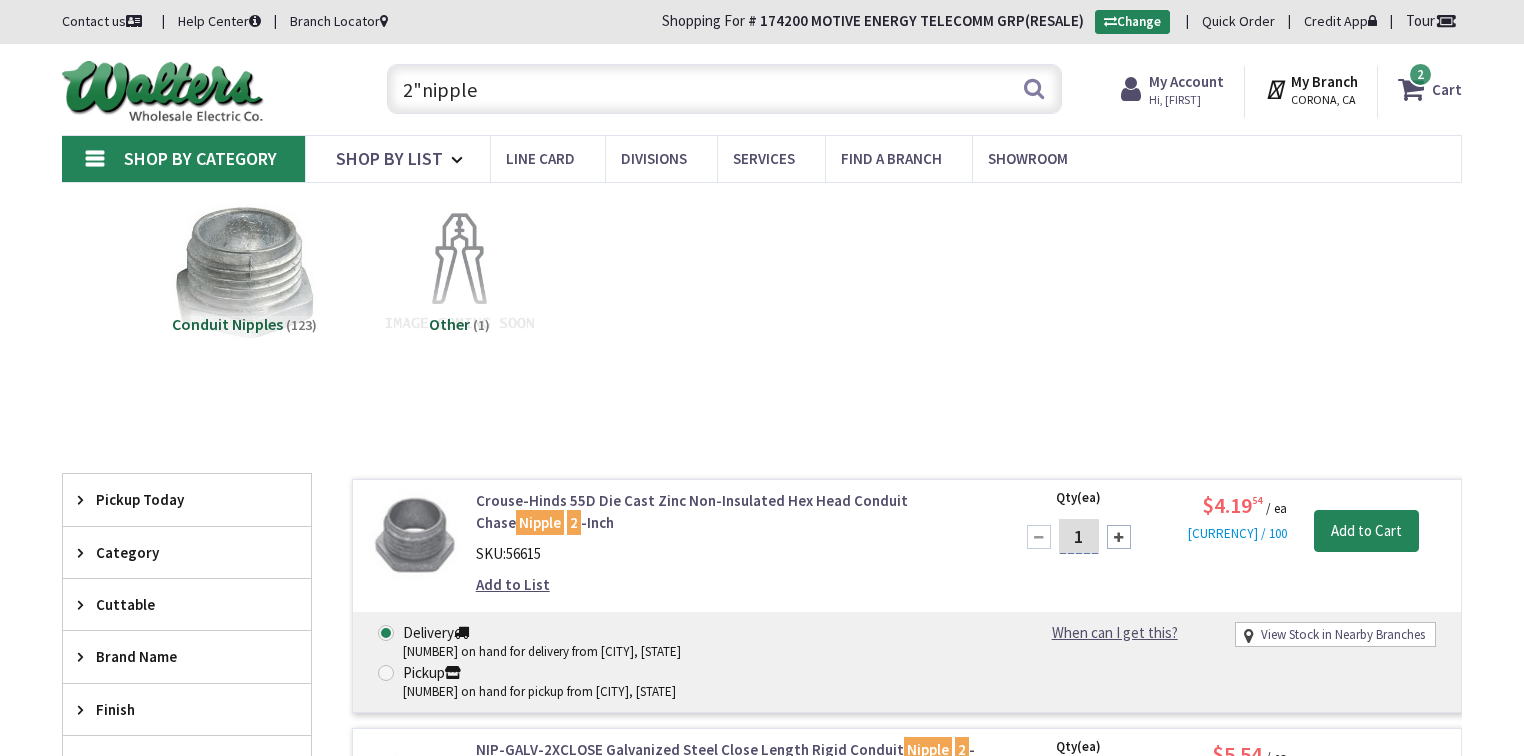 scroll, scrollTop: 0, scrollLeft: 0, axis: both 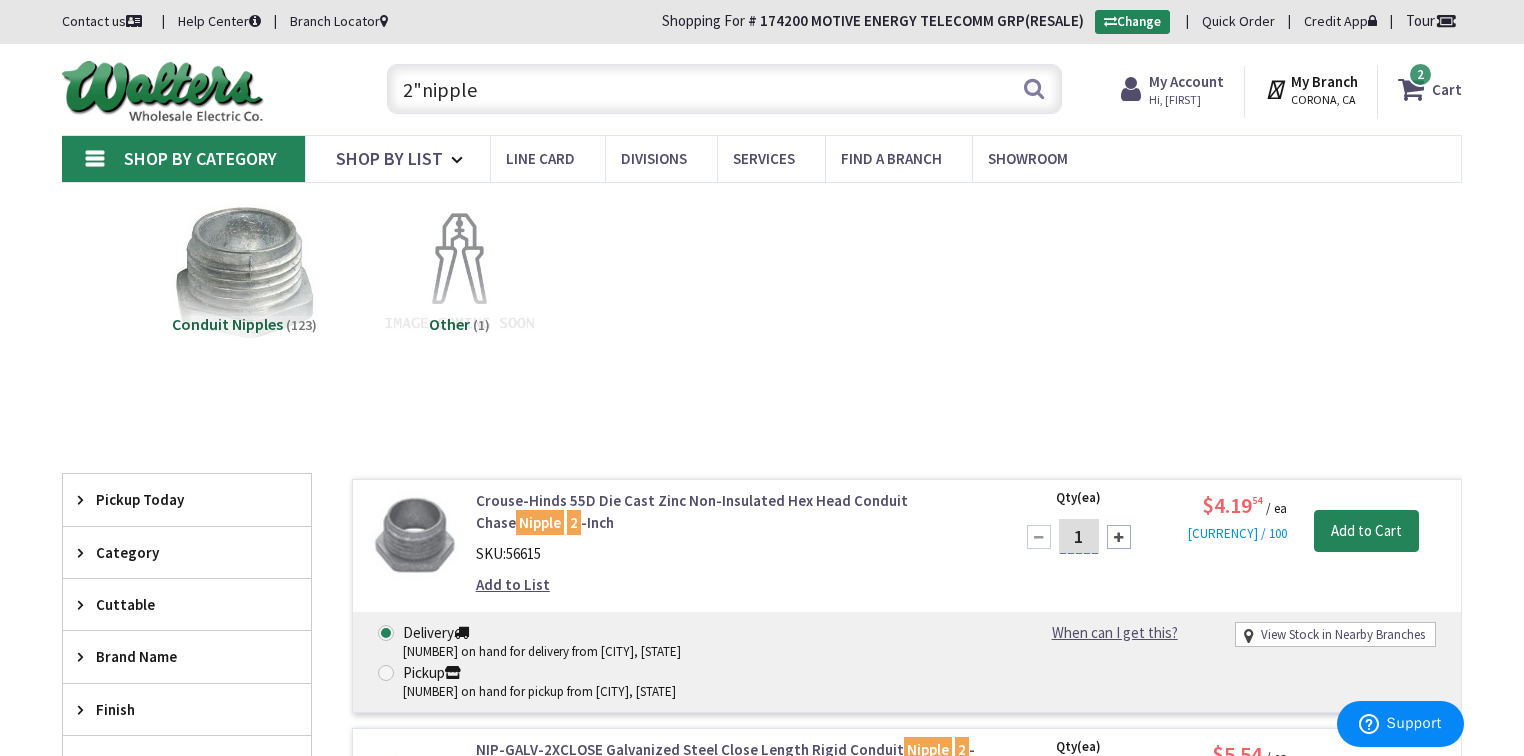 drag, startPoint x: 282, startPoint y: 91, endPoint x: 225, endPoint y: 88, distance: 57.07889 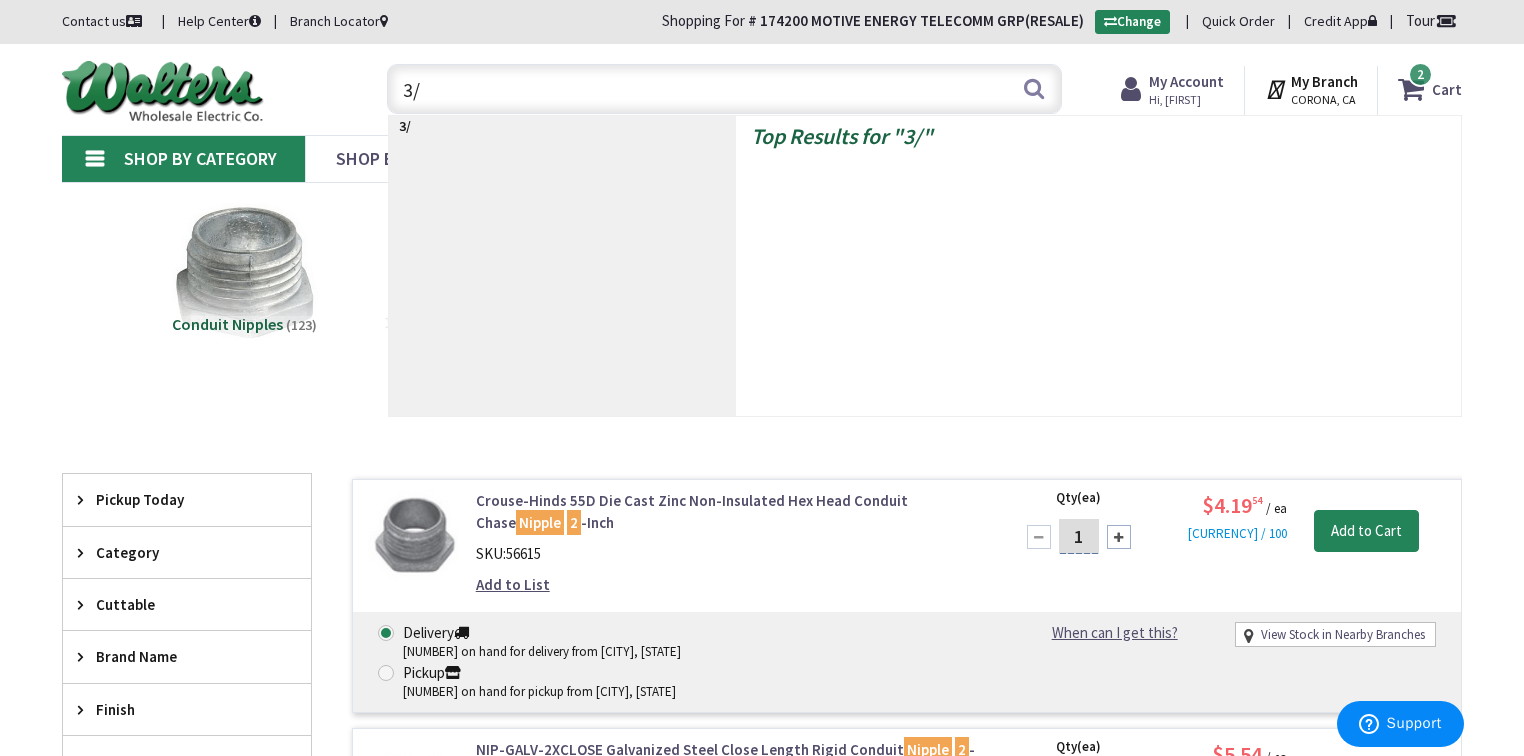 type on "3/0" 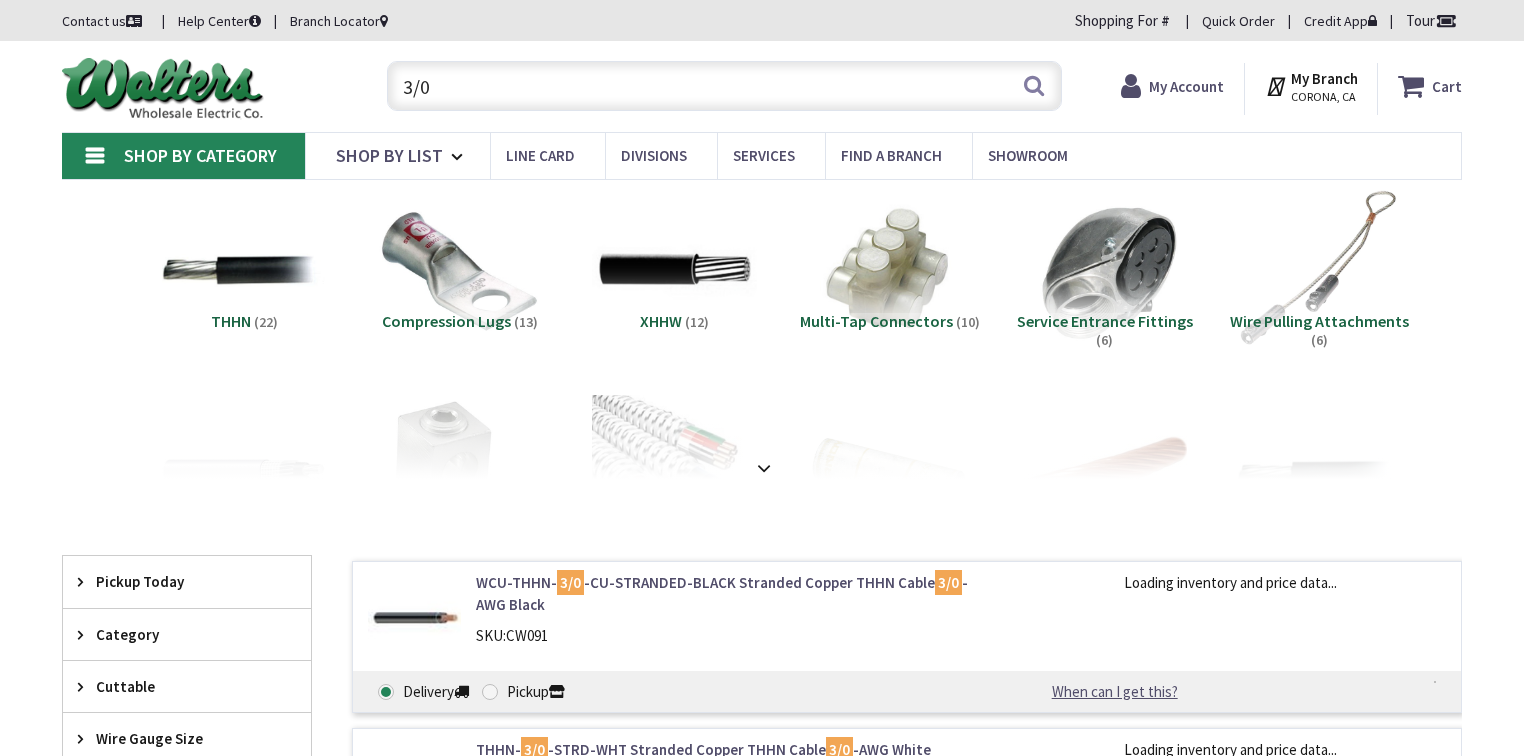 scroll, scrollTop: 0, scrollLeft: 0, axis: both 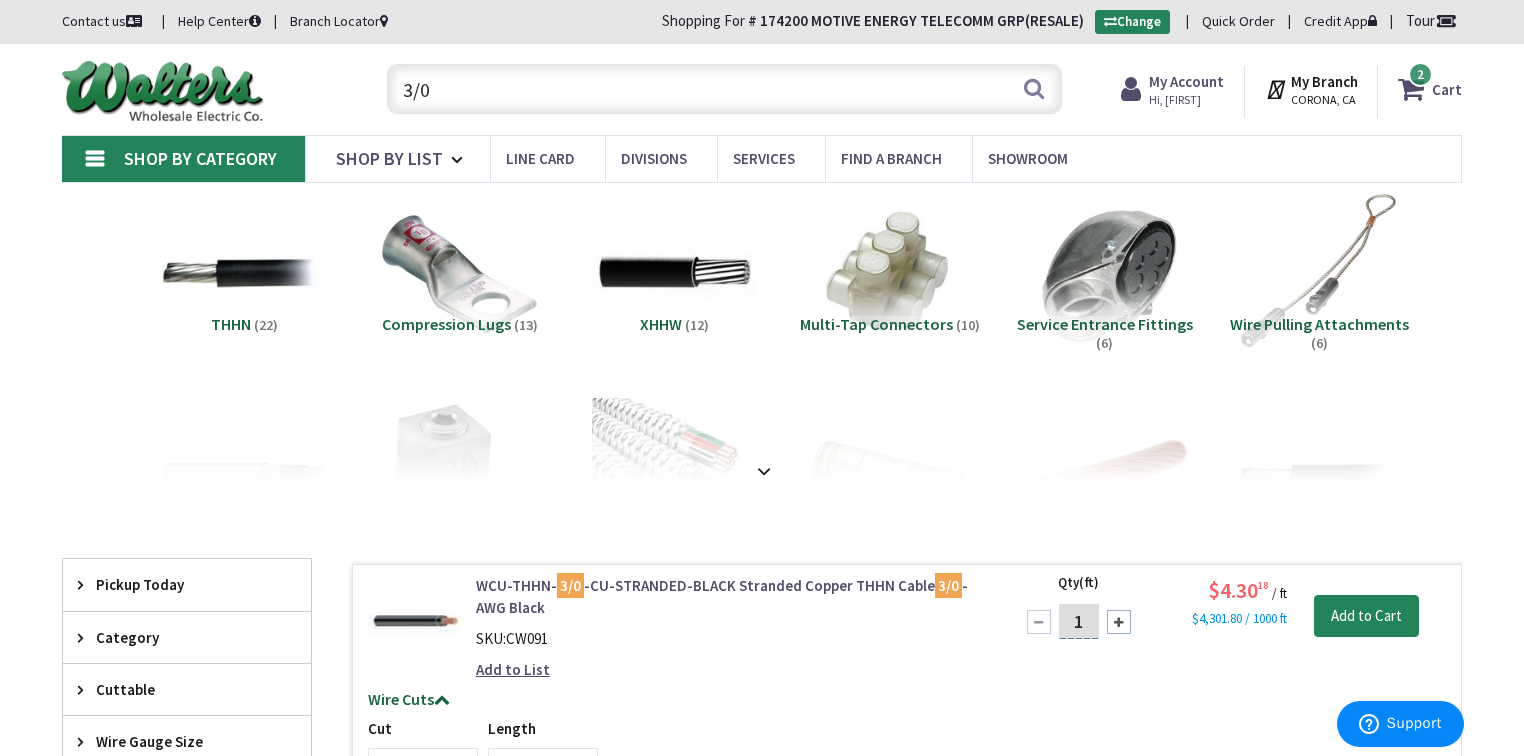 drag, startPoint x: 1092, startPoint y: 619, endPoint x: 1045, endPoint y: 620, distance: 47.010635 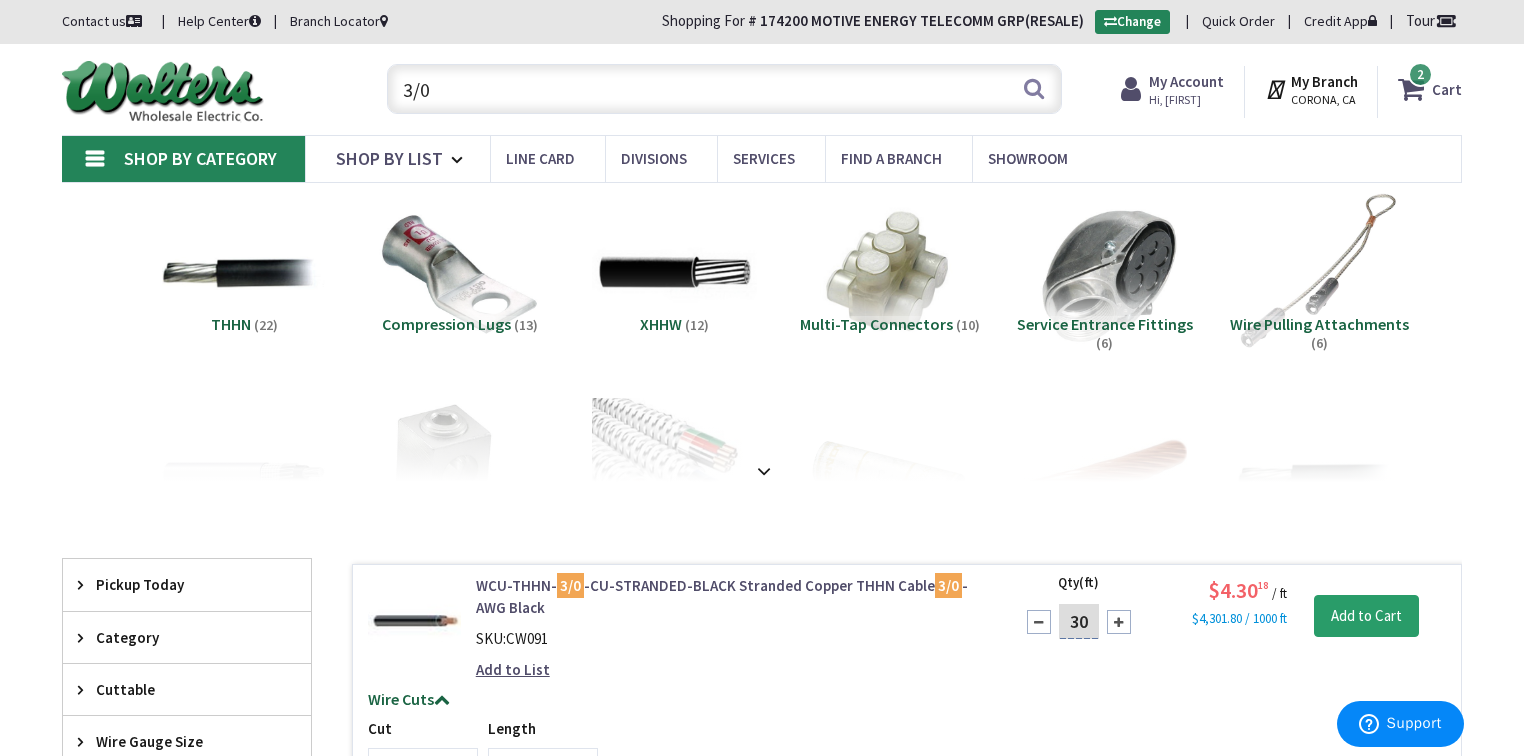 type on "30" 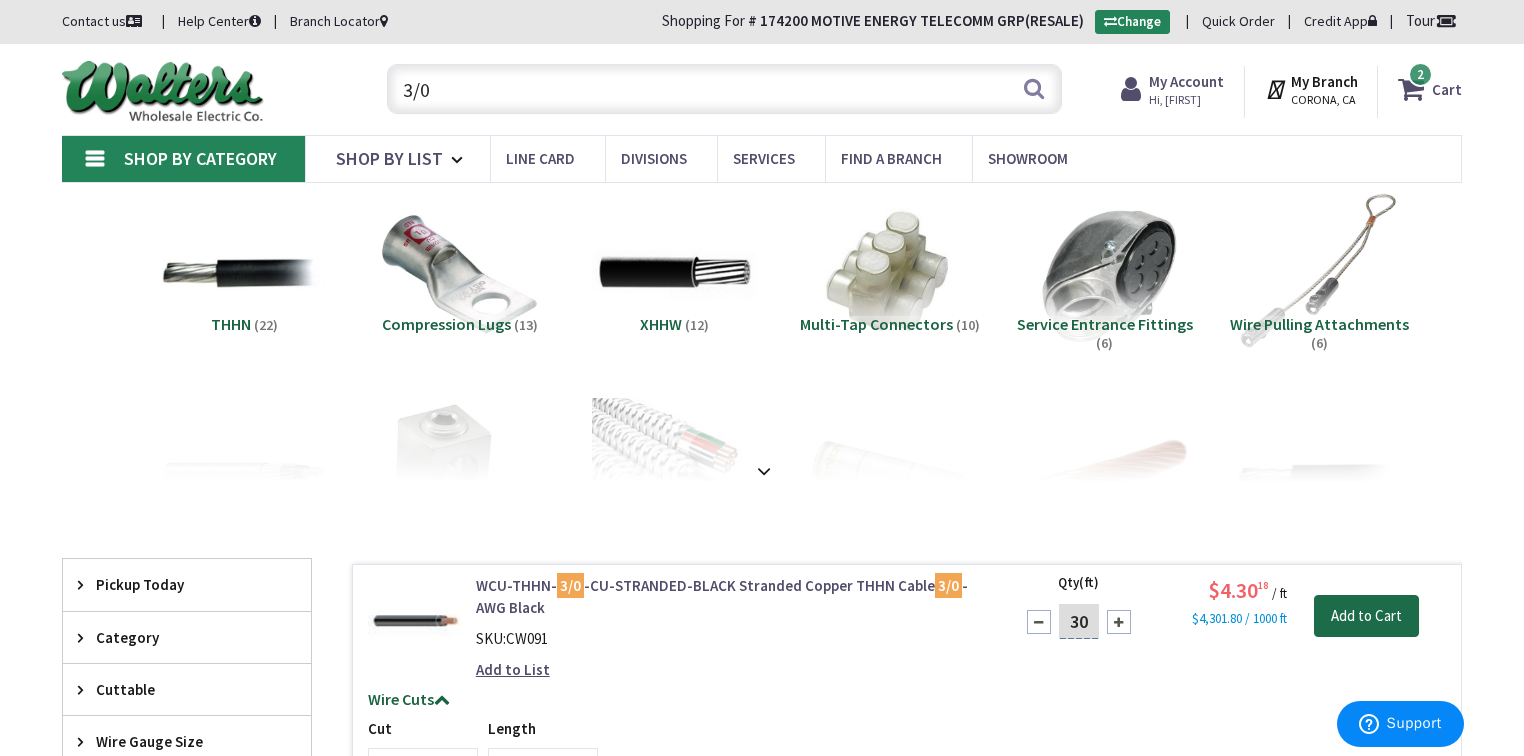 type on "30" 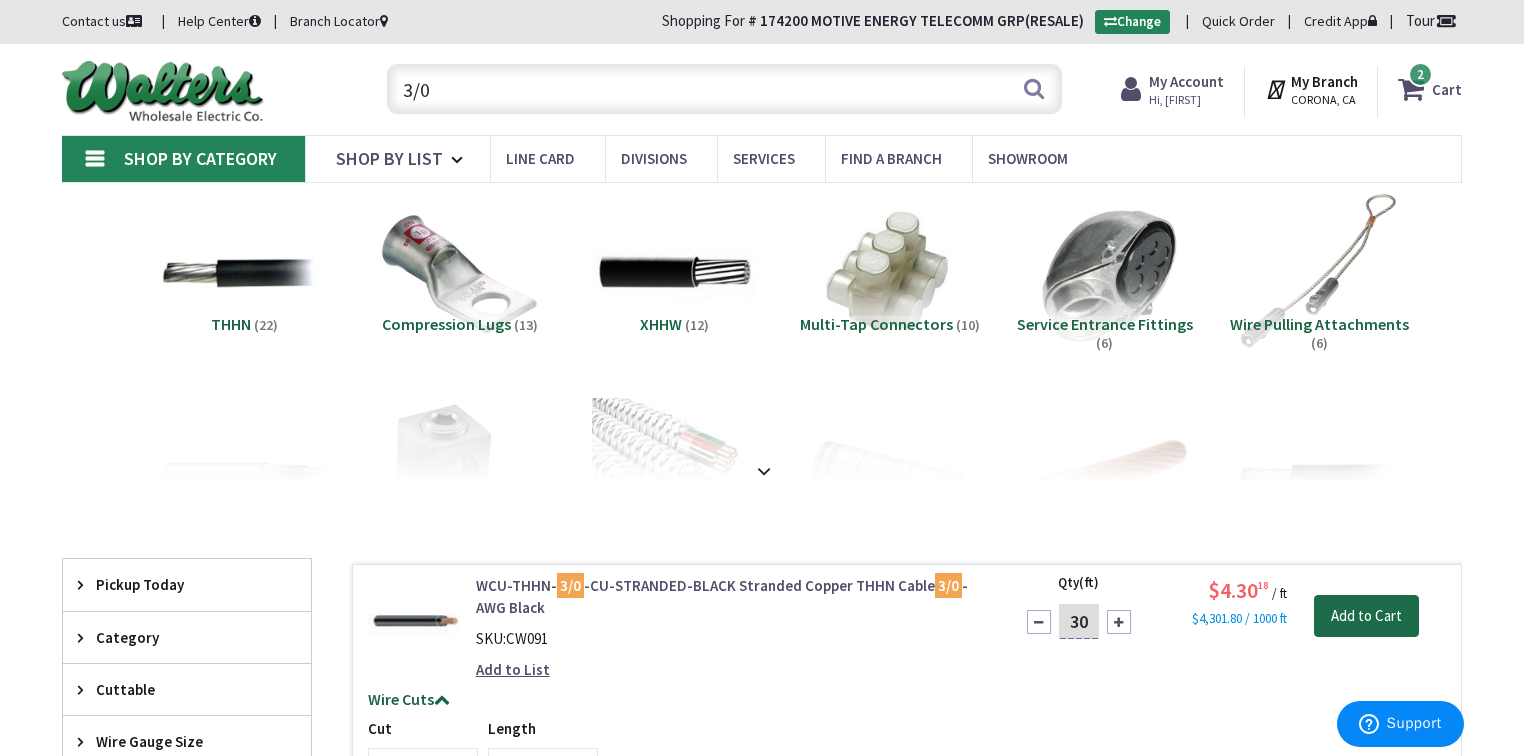 click on "Add to Cart" at bounding box center [1366, 616] 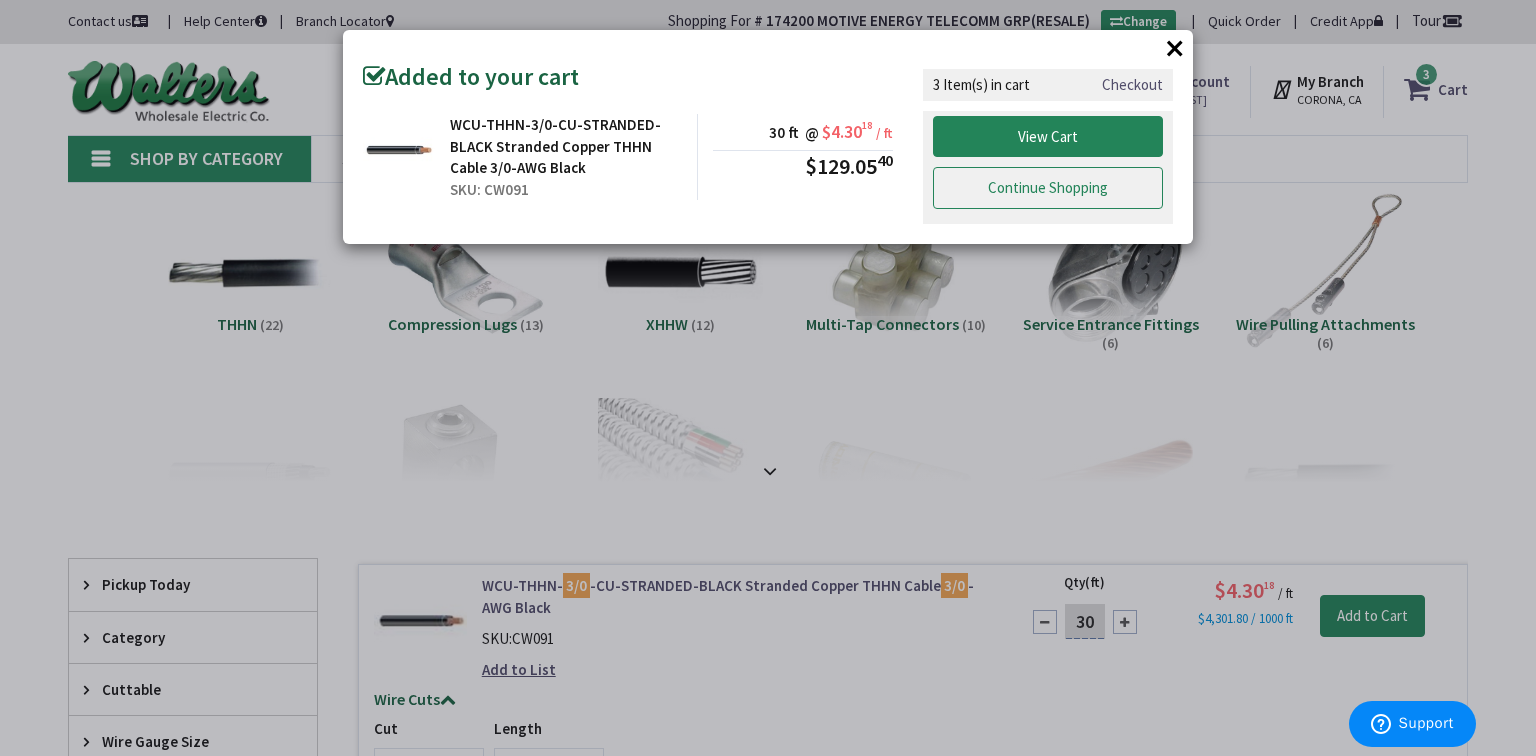 click on "Continue Shopping" at bounding box center (1048, 188) 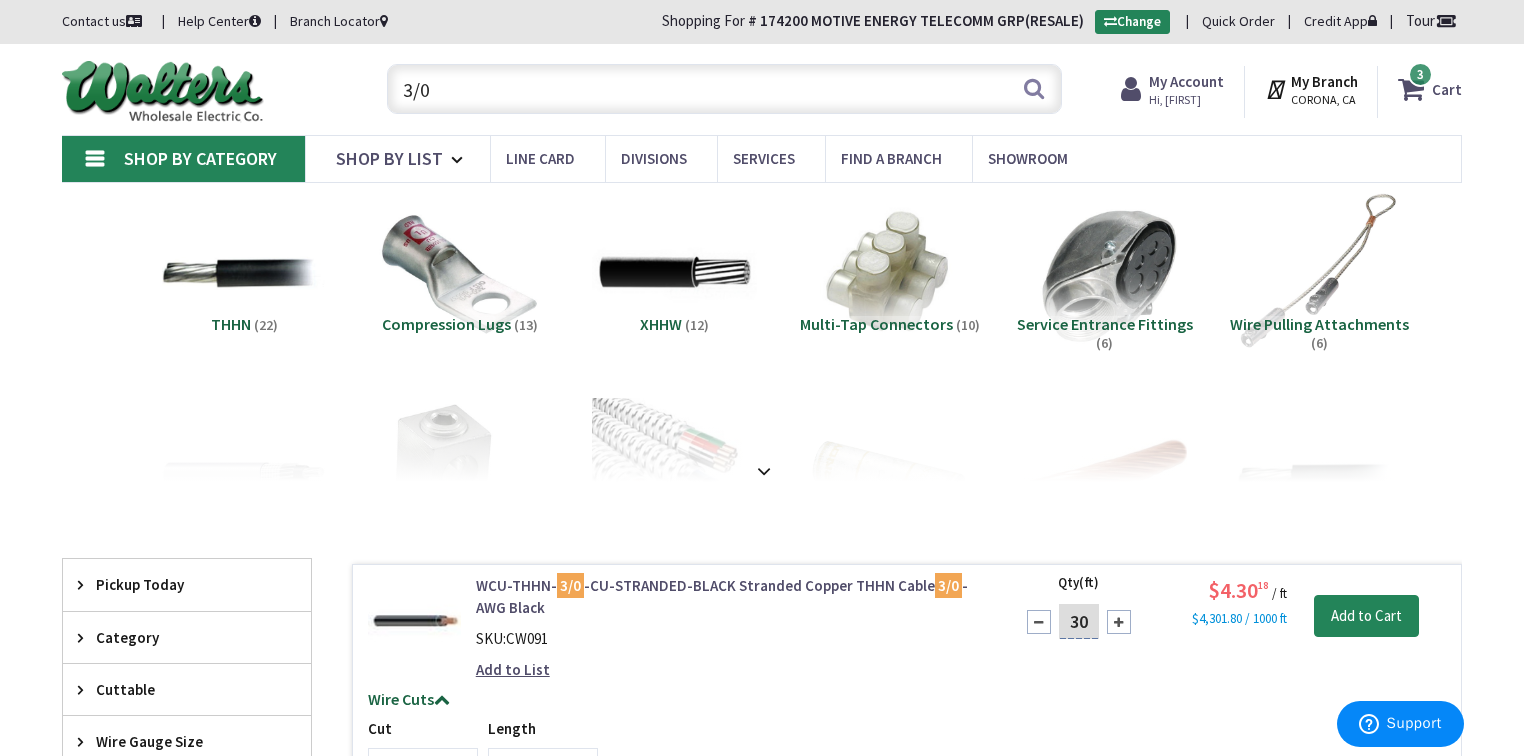 drag, startPoint x: 432, startPoint y: 90, endPoint x: 370, endPoint y: 84, distance: 62.289646 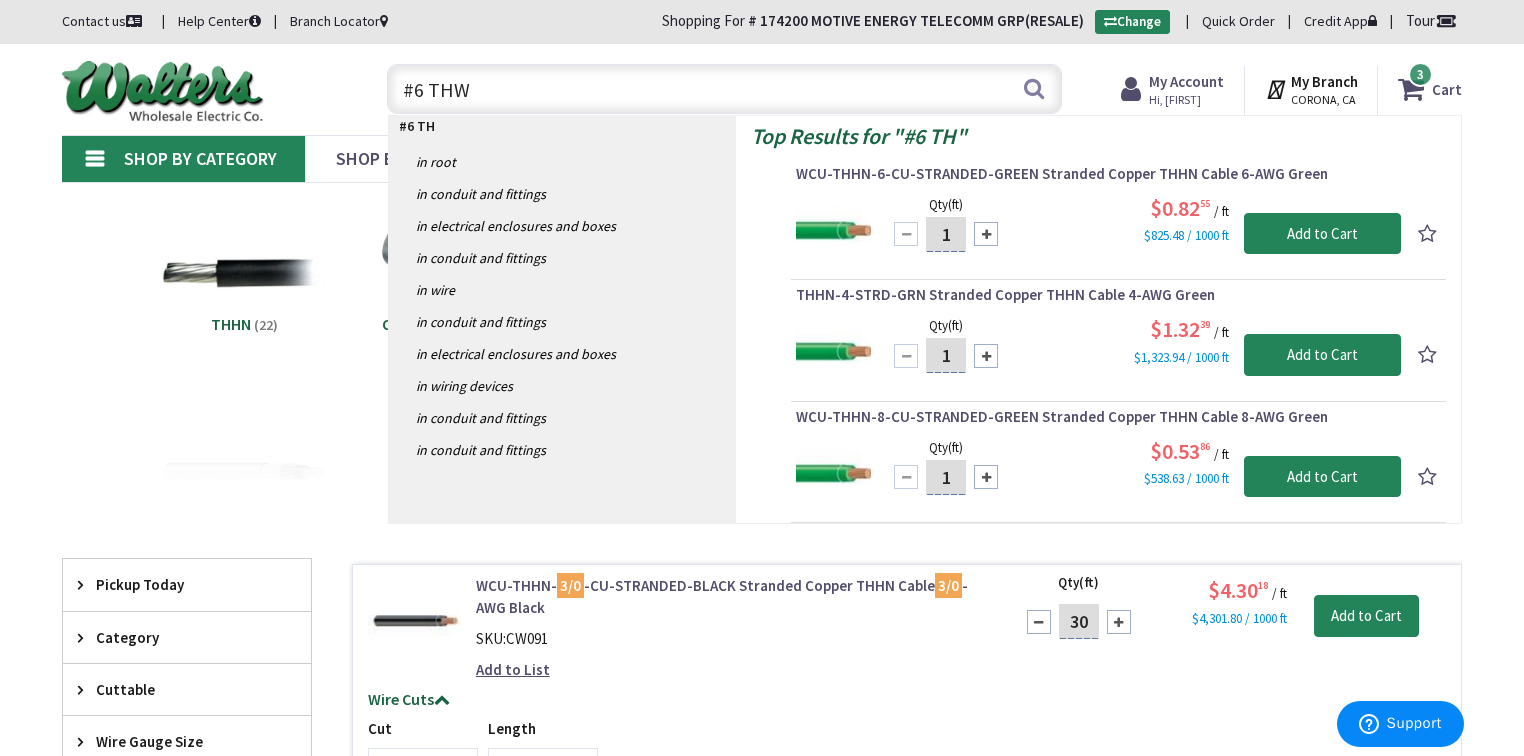 type on "#6 THWN" 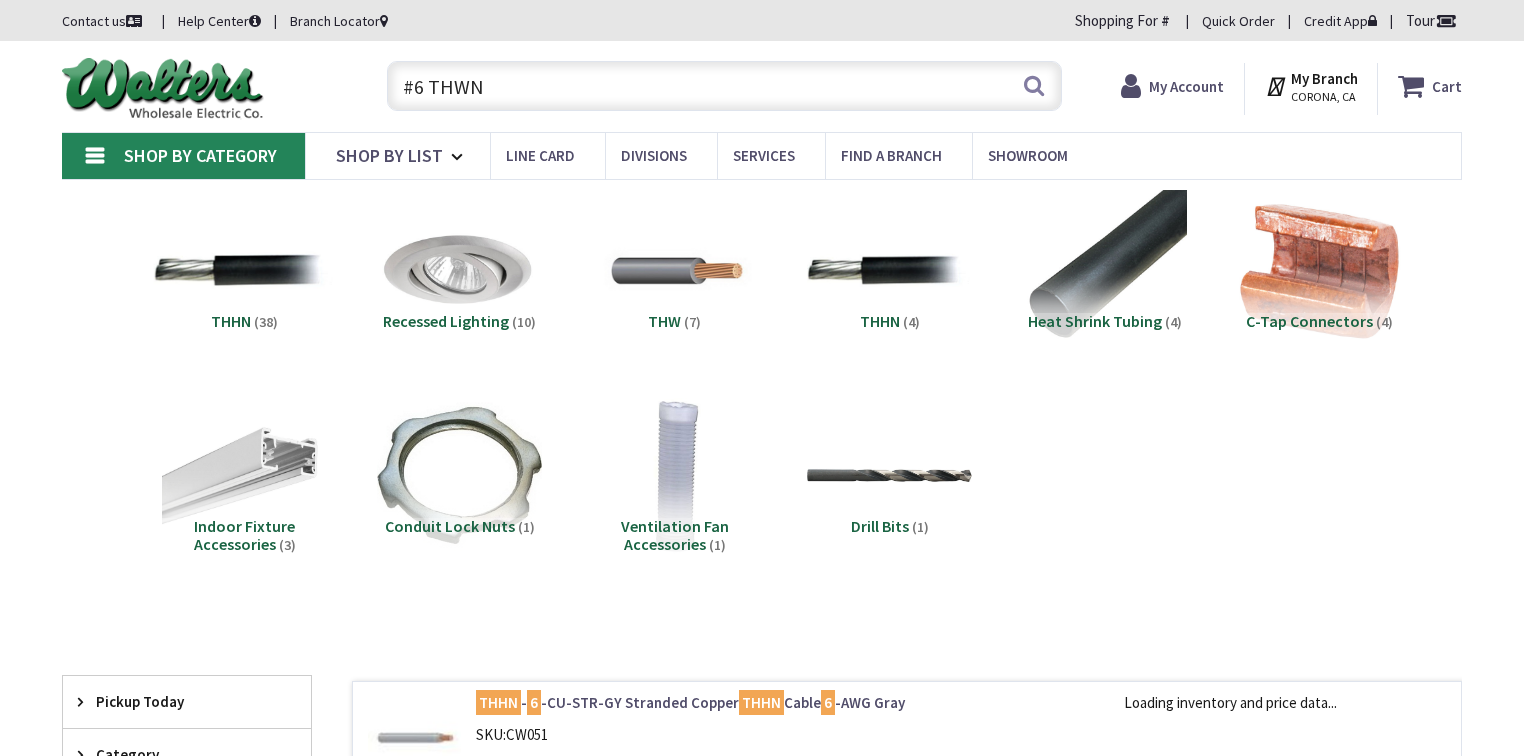 scroll, scrollTop: 0, scrollLeft: 0, axis: both 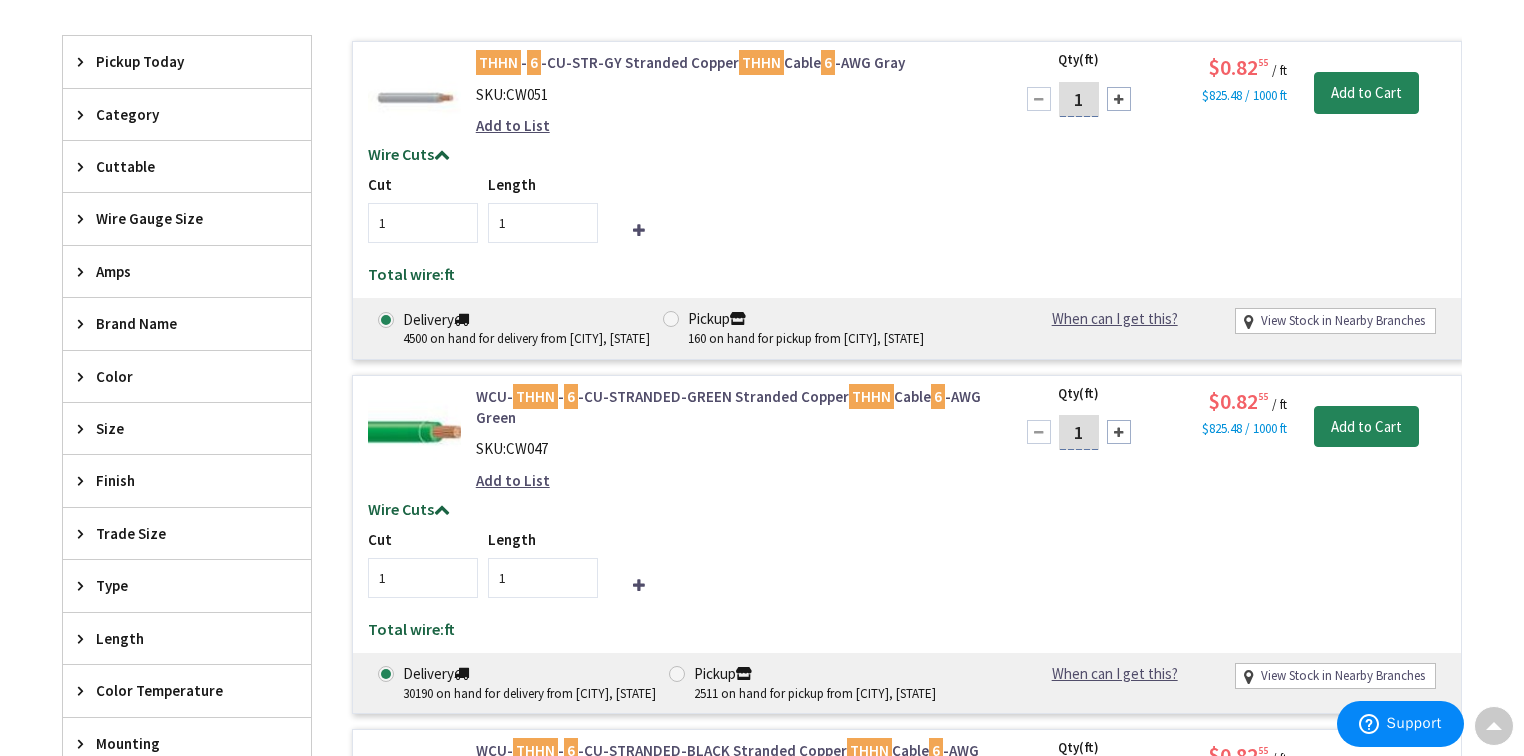 click on "1" at bounding box center (1079, 432) 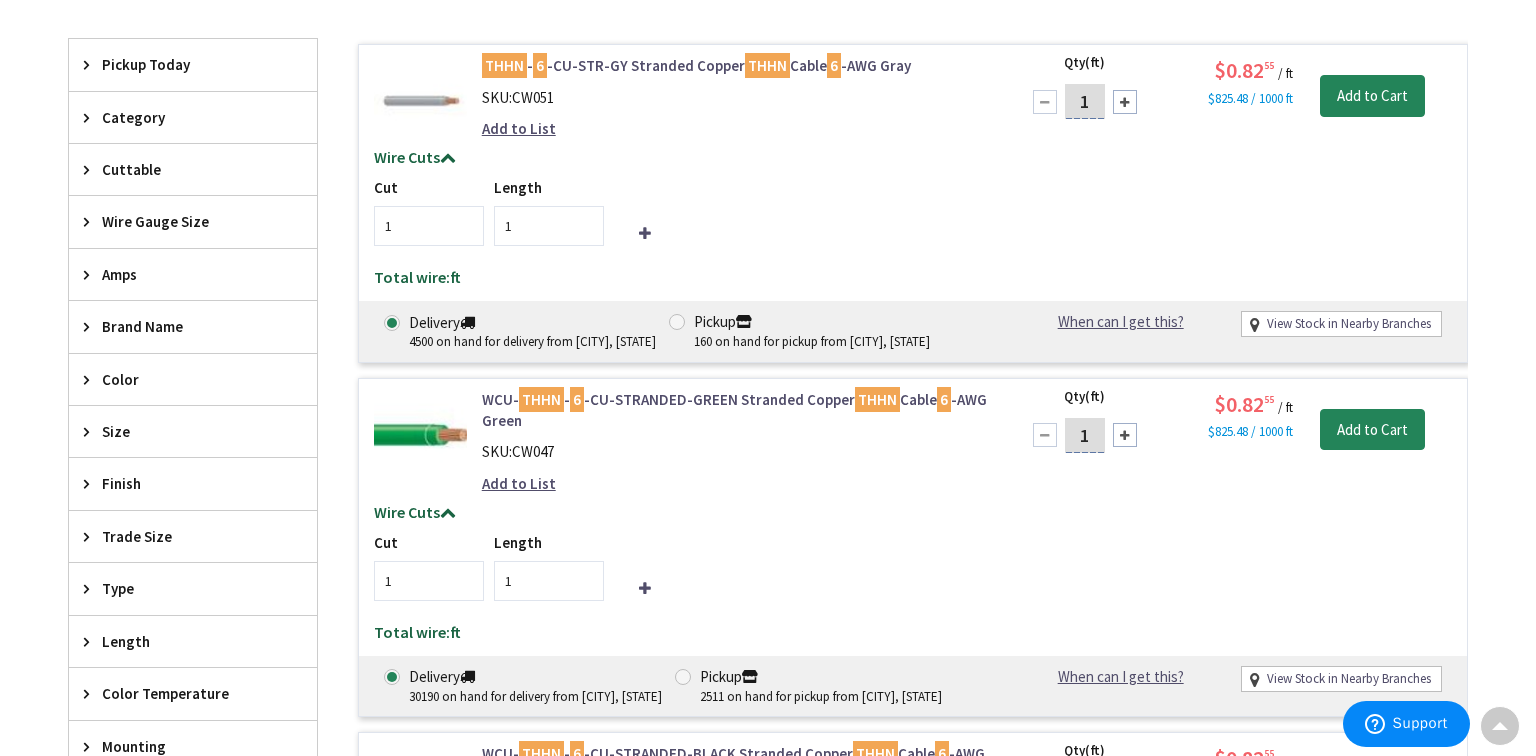 scroll, scrollTop: 642, scrollLeft: 0, axis: vertical 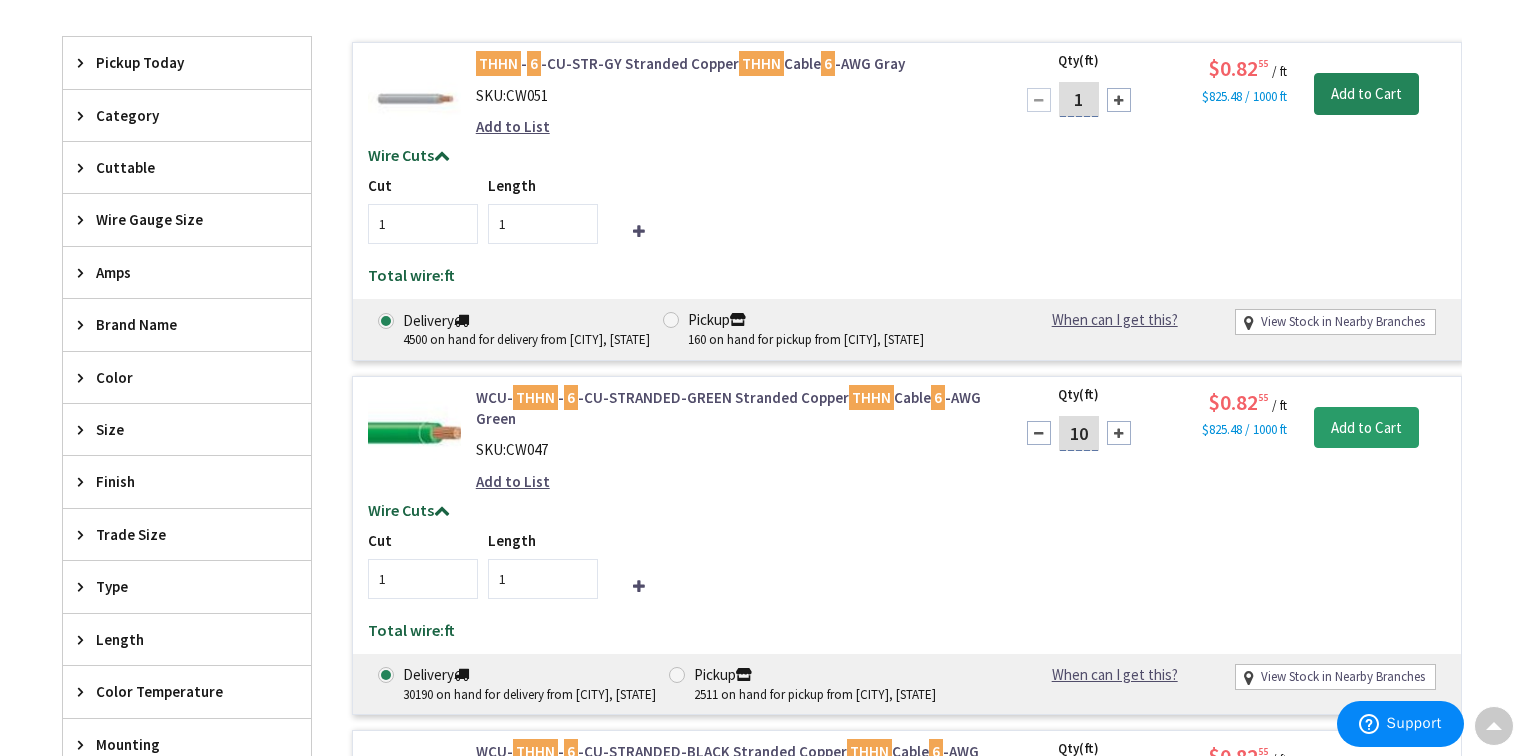 type on "10" 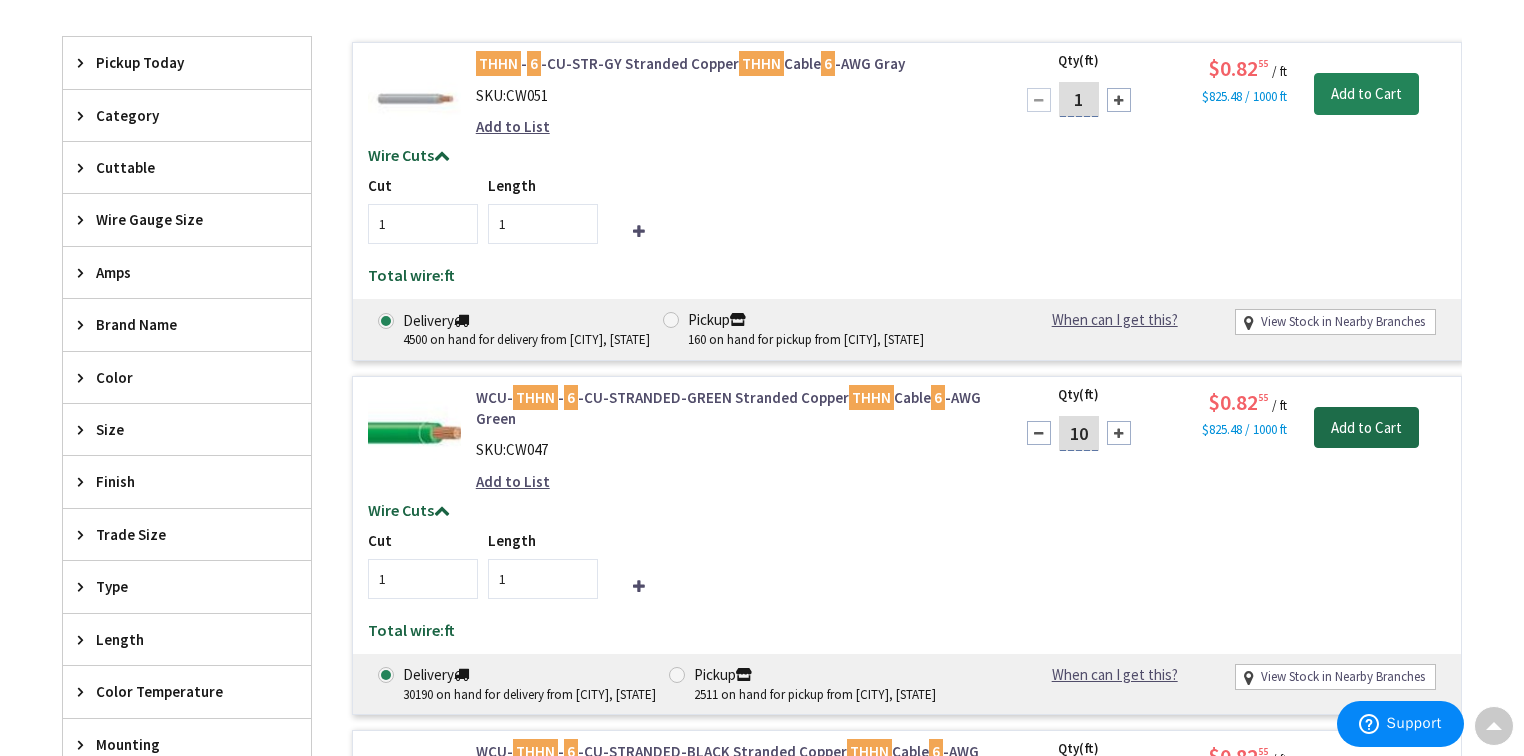 type on "10" 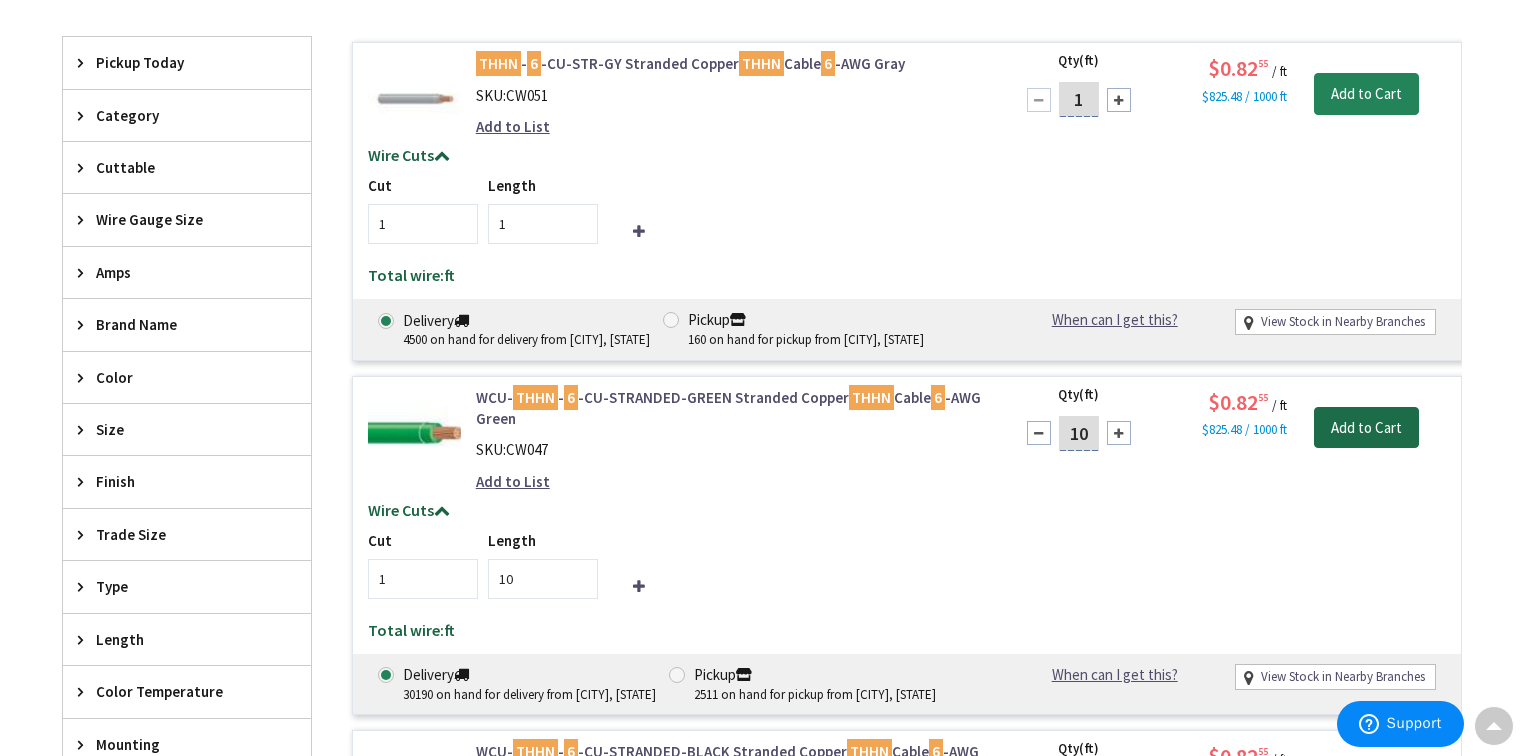 click on "Add to Cart" at bounding box center (1366, 428) 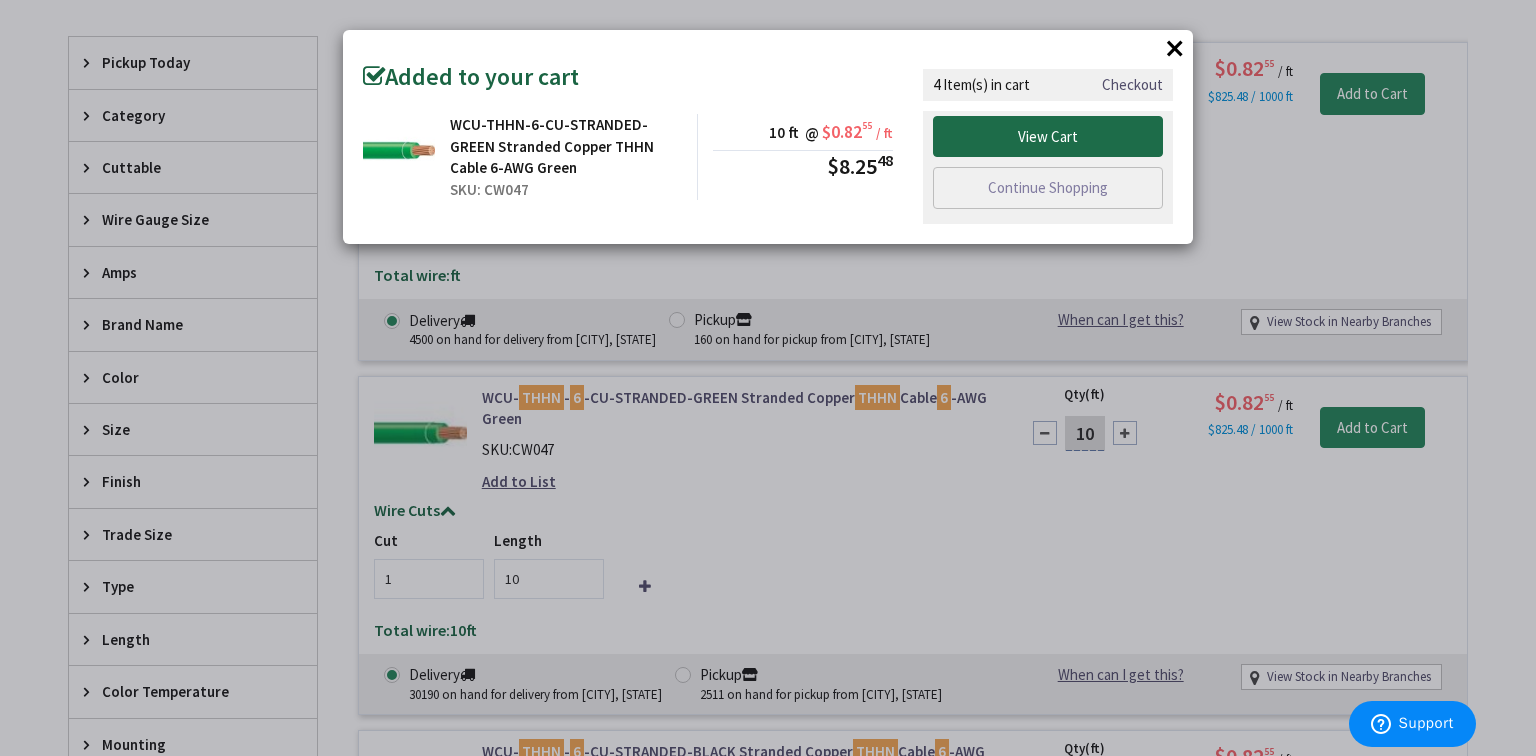 click on "View Cart" at bounding box center [1048, 137] 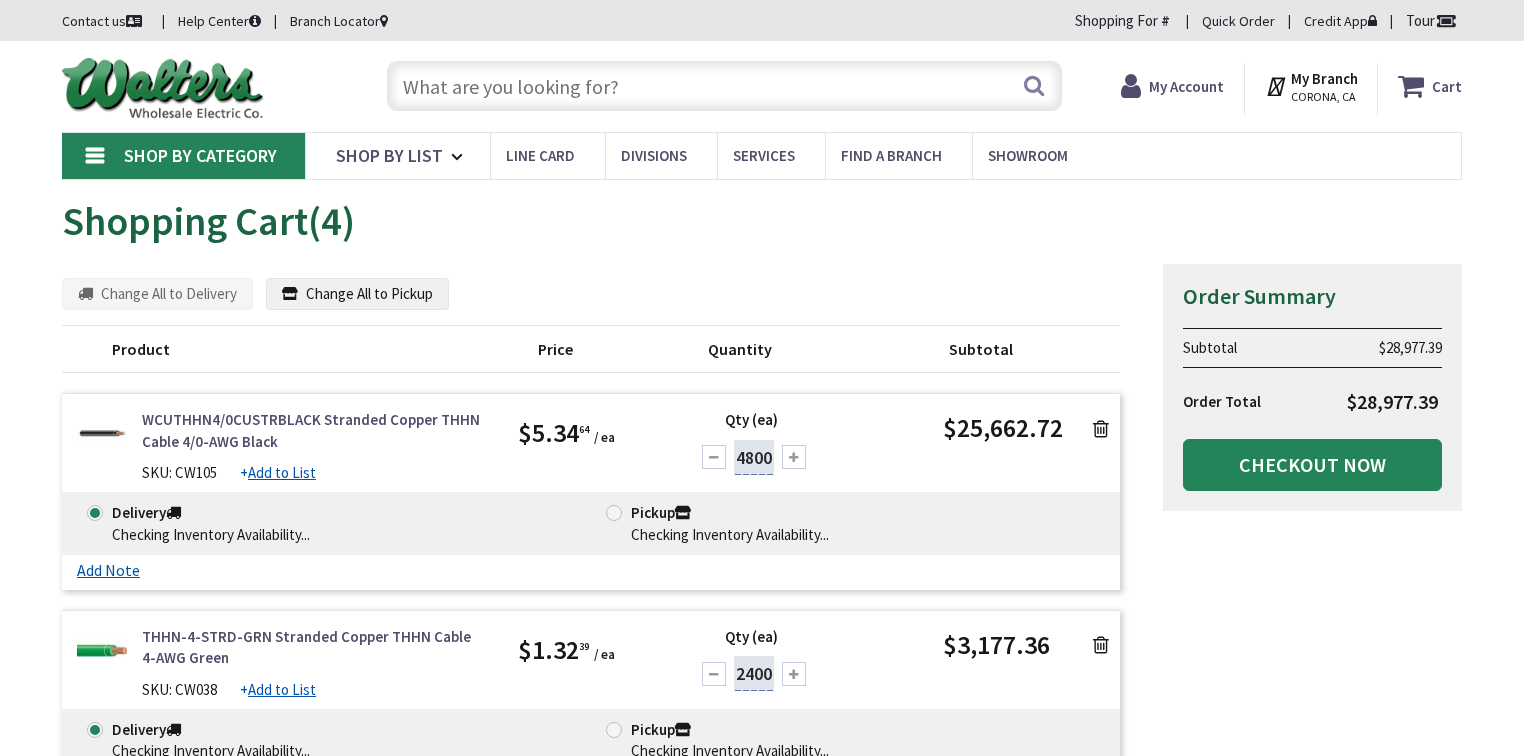 scroll, scrollTop: 0, scrollLeft: 0, axis: both 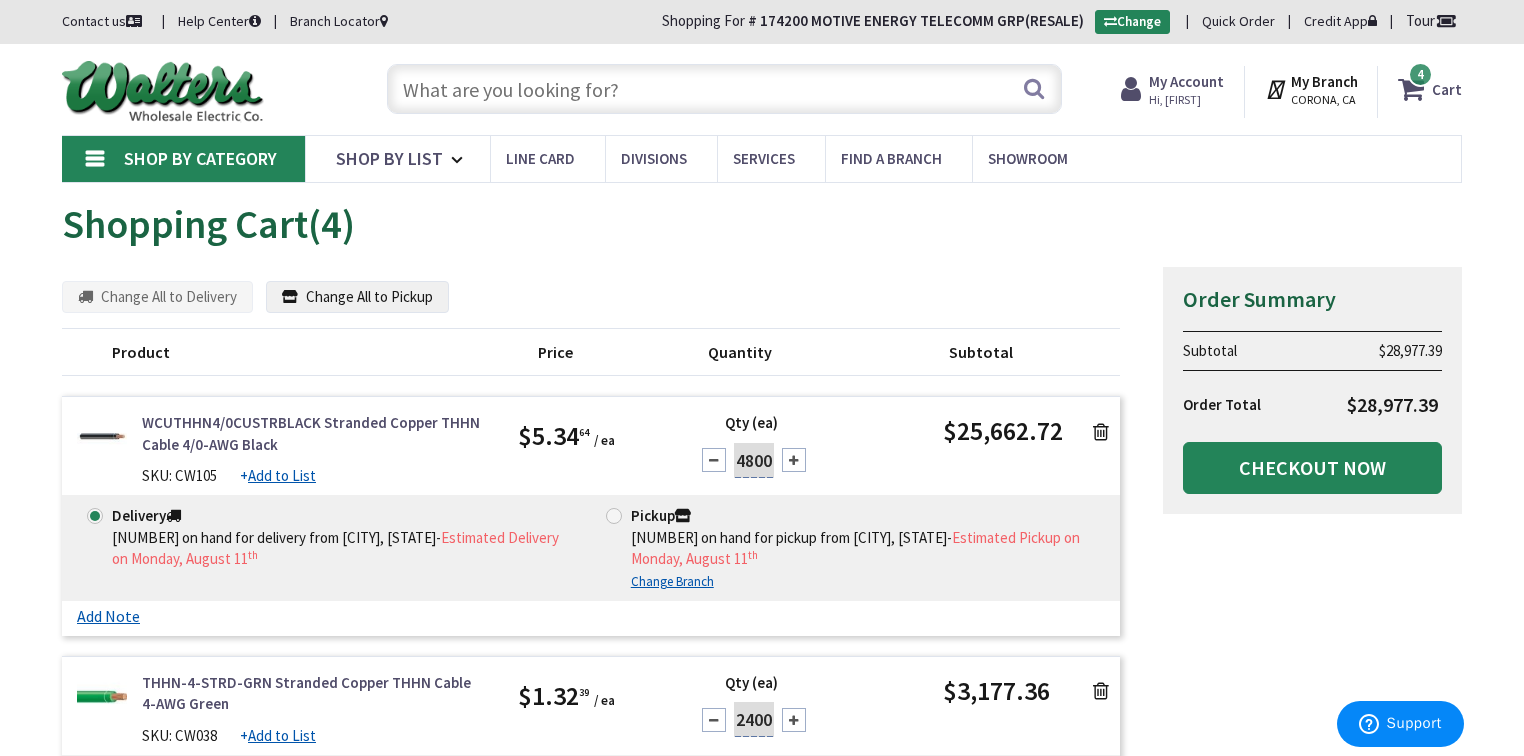 drag, startPoint x: 736, startPoint y: 458, endPoint x: 846, endPoint y: 456, distance: 110.01818 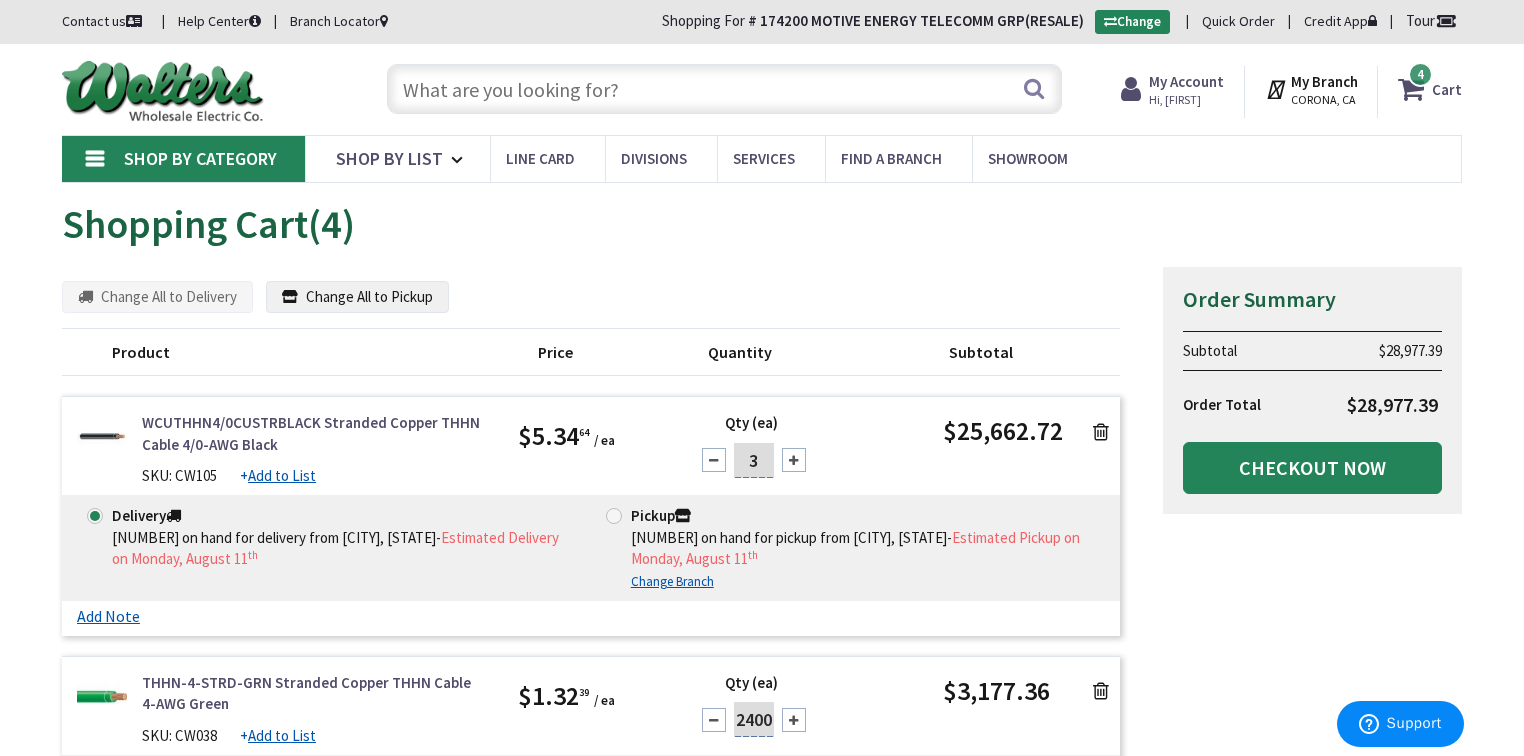 scroll, scrollTop: 0, scrollLeft: 0, axis: both 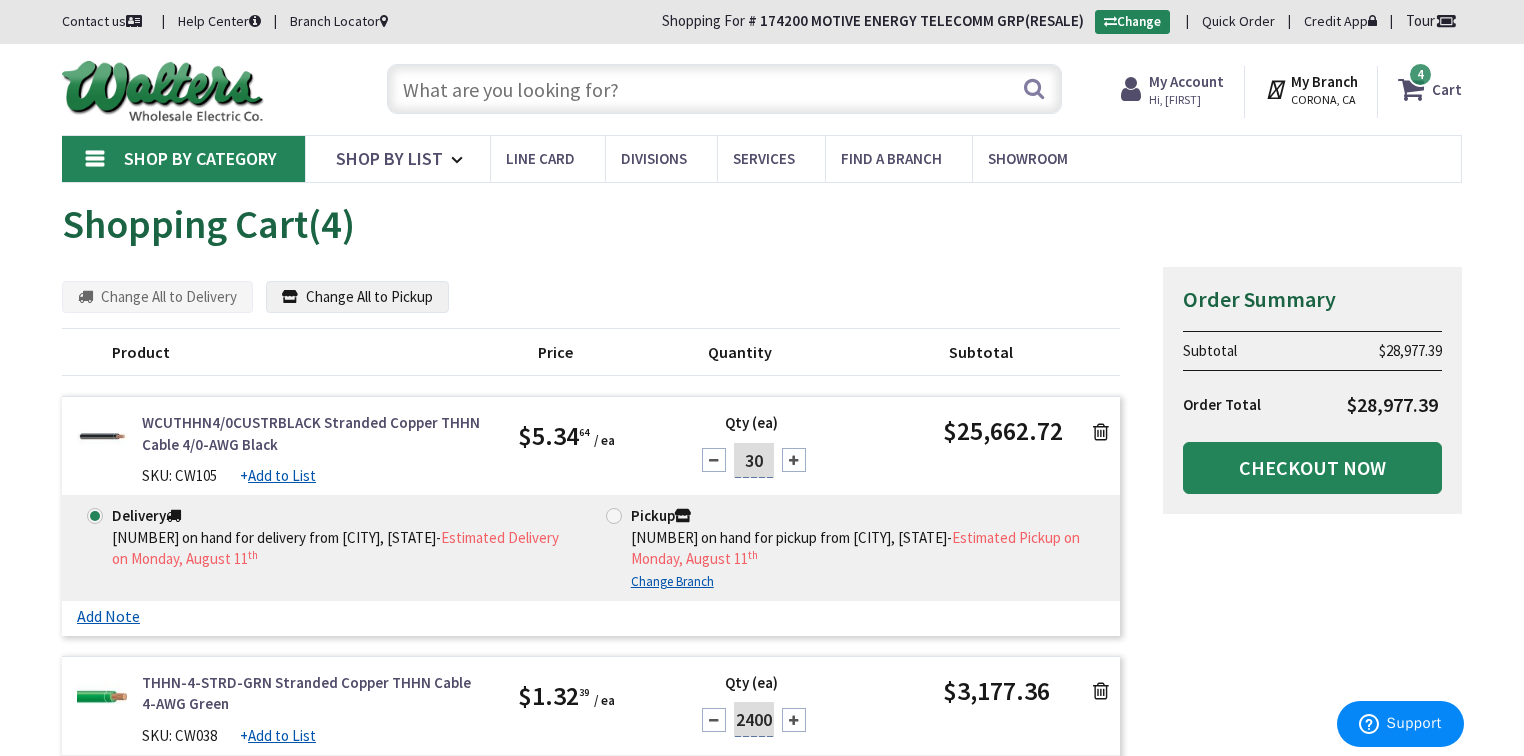 type on "30" 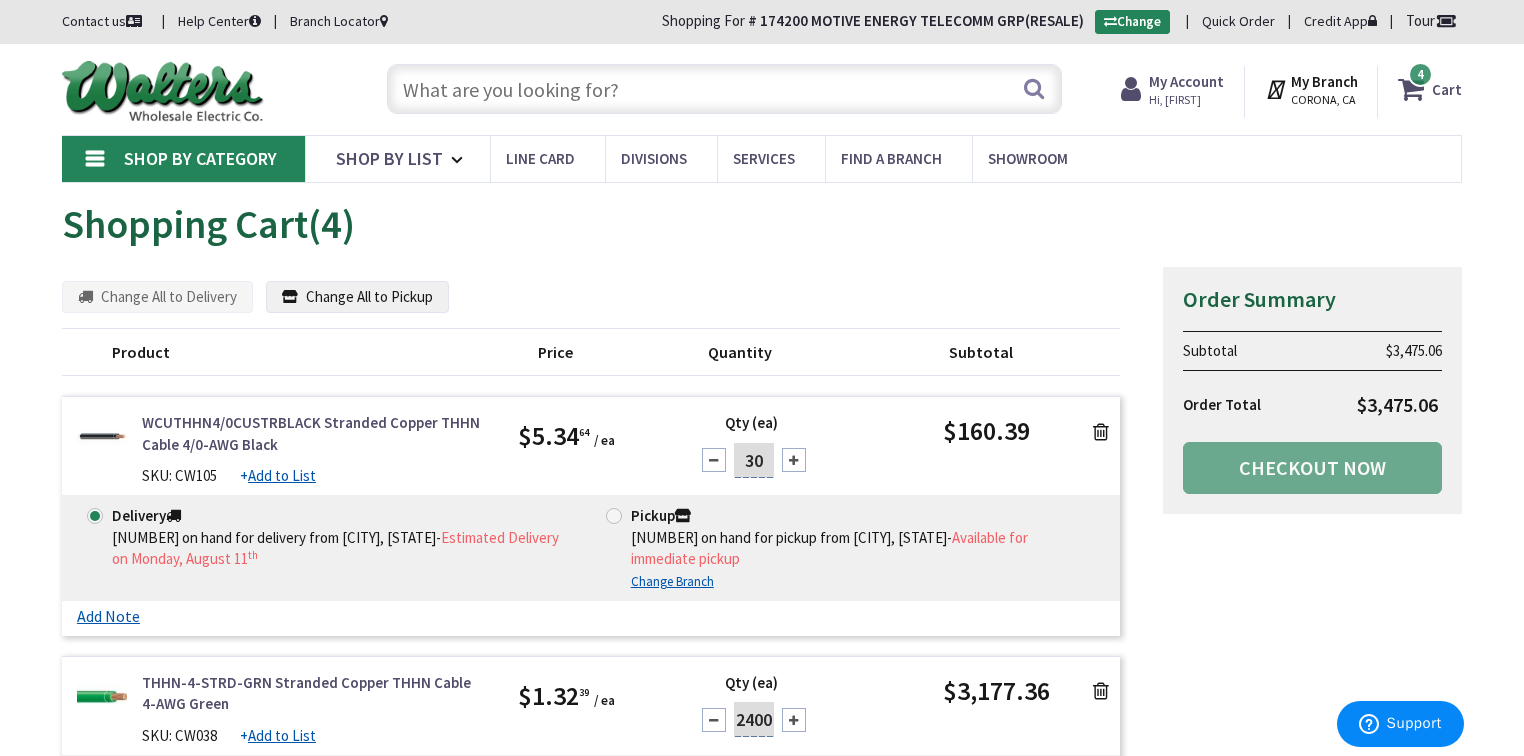 click at bounding box center (1101, 691) 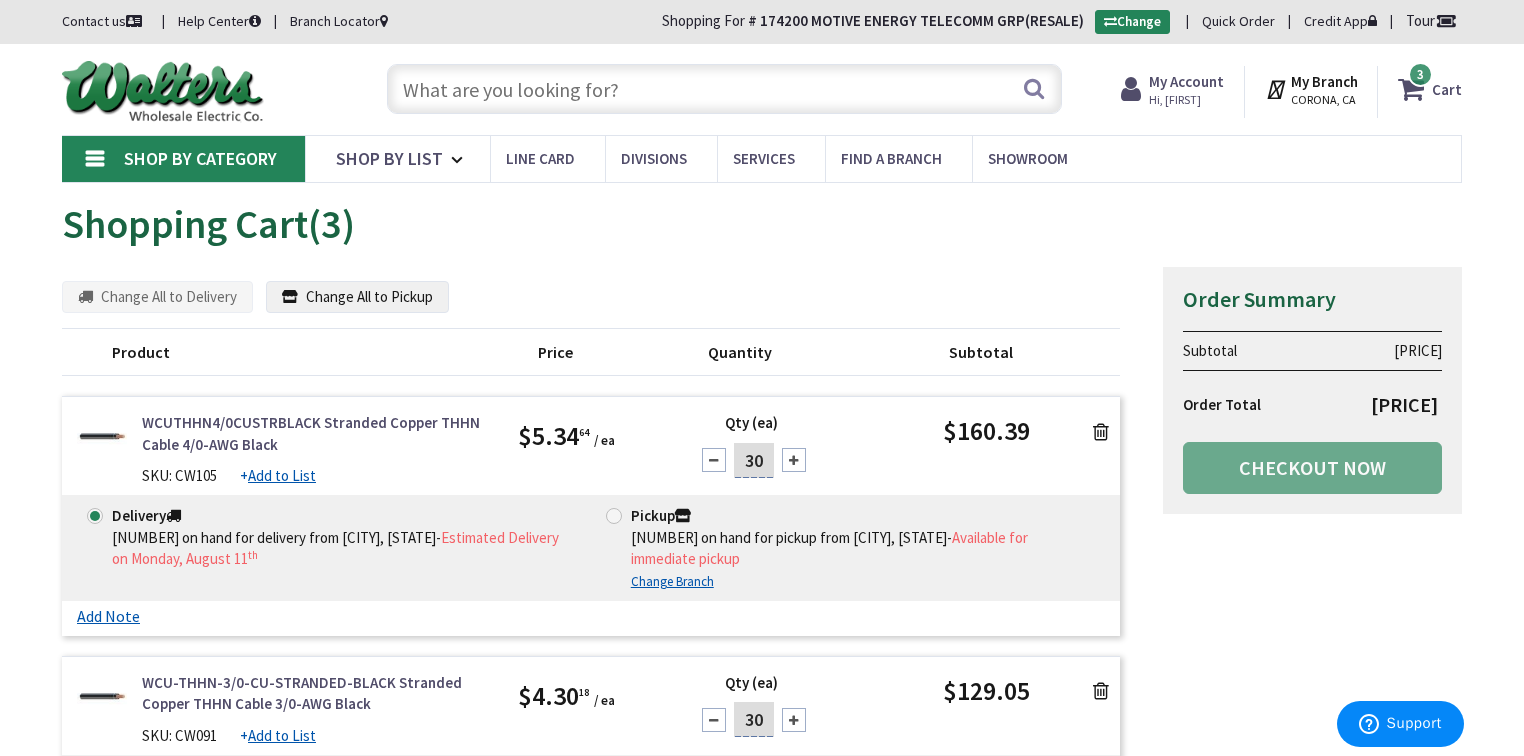 click at bounding box center (1101, 430) 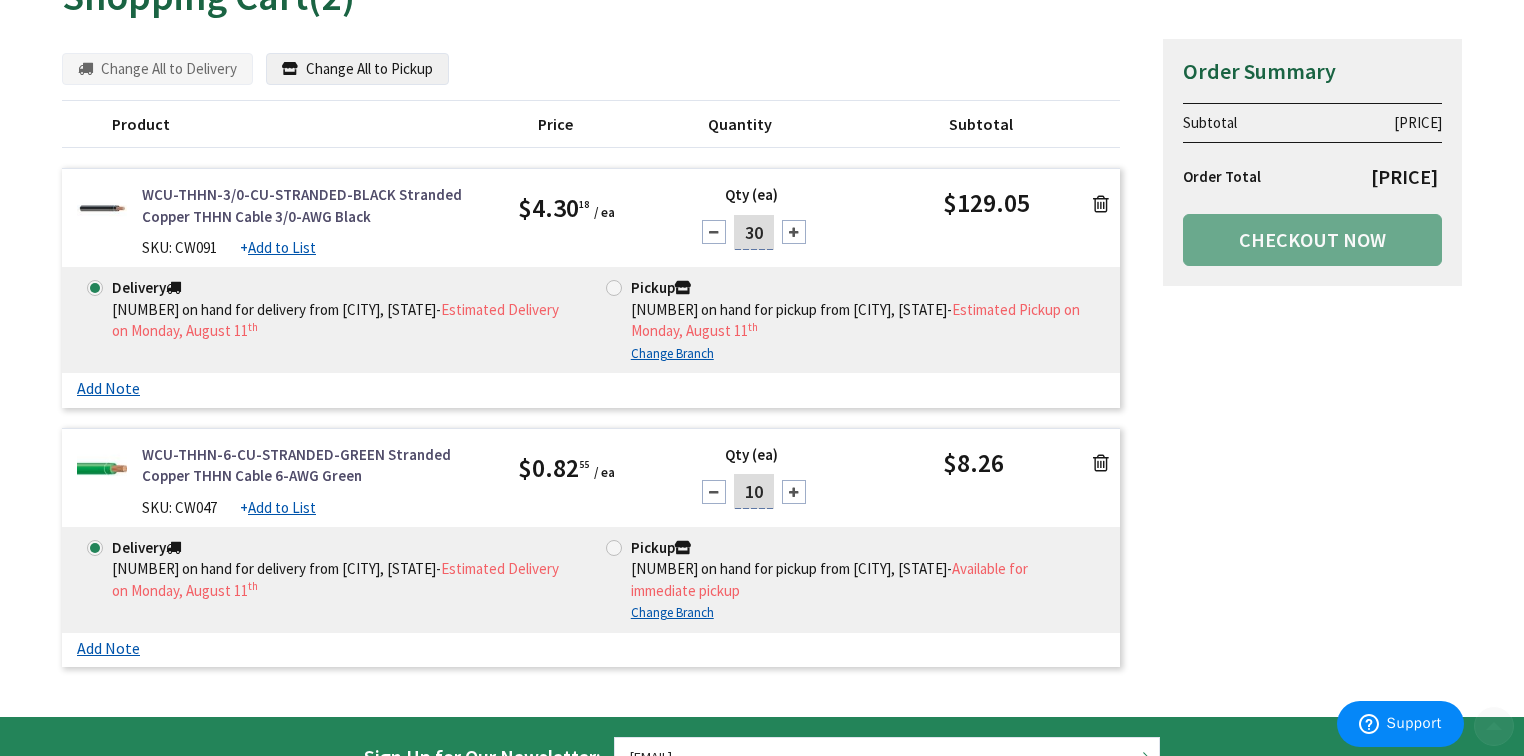 scroll, scrollTop: 240, scrollLeft: 0, axis: vertical 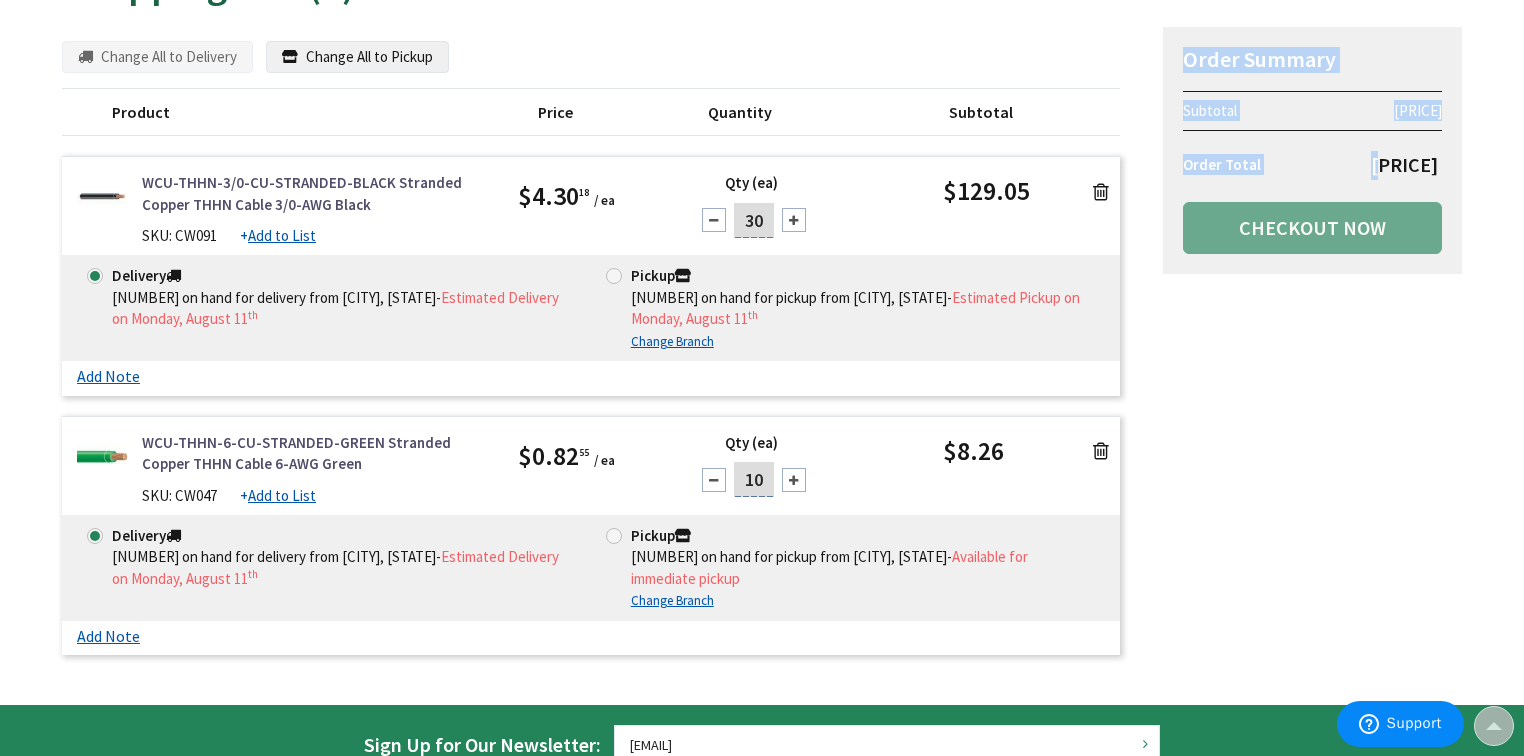 drag, startPoint x: 1442, startPoint y: 164, endPoint x: 1380, endPoint y: 165, distance: 62.008064 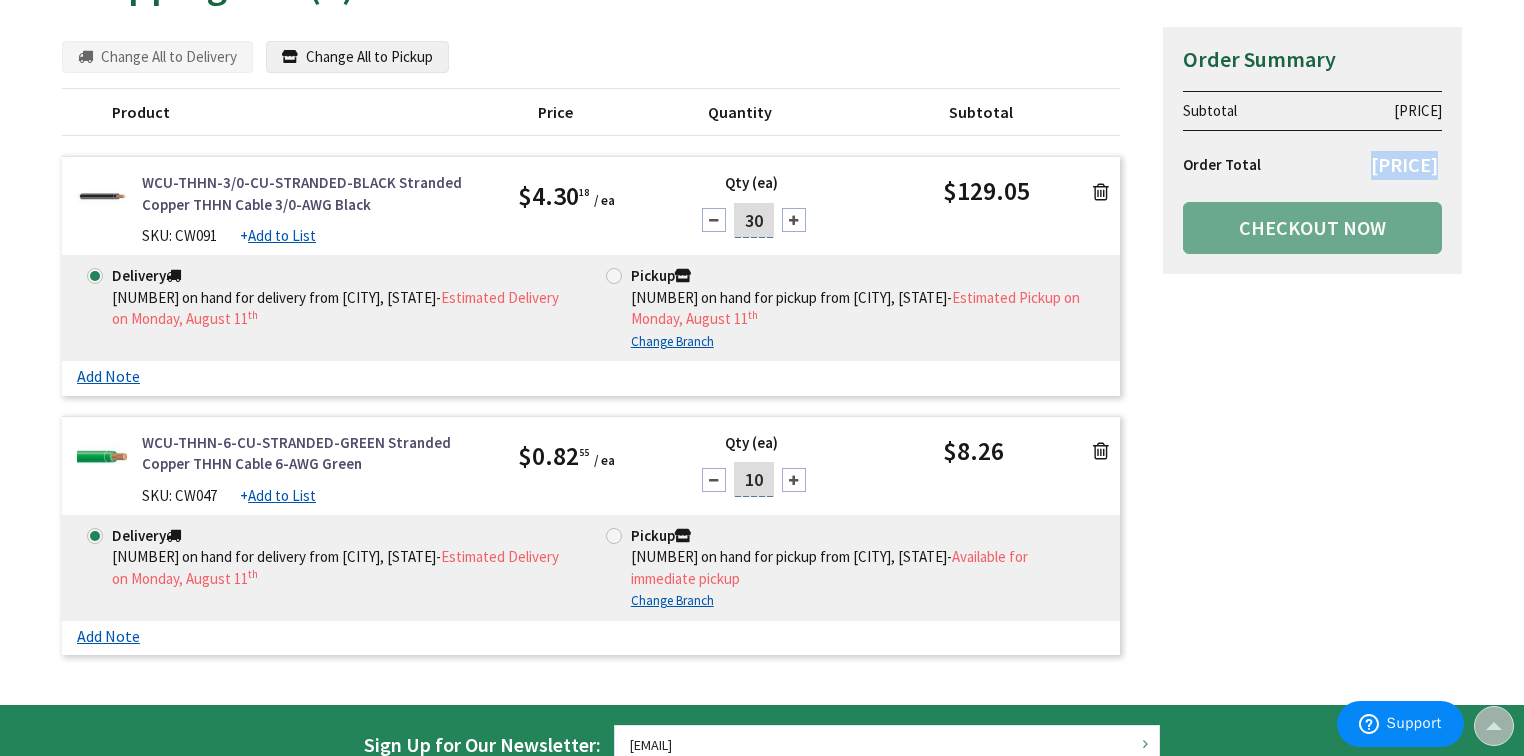 drag, startPoint x: 1369, startPoint y: 163, endPoint x: 1433, endPoint y: 164, distance: 64.00781 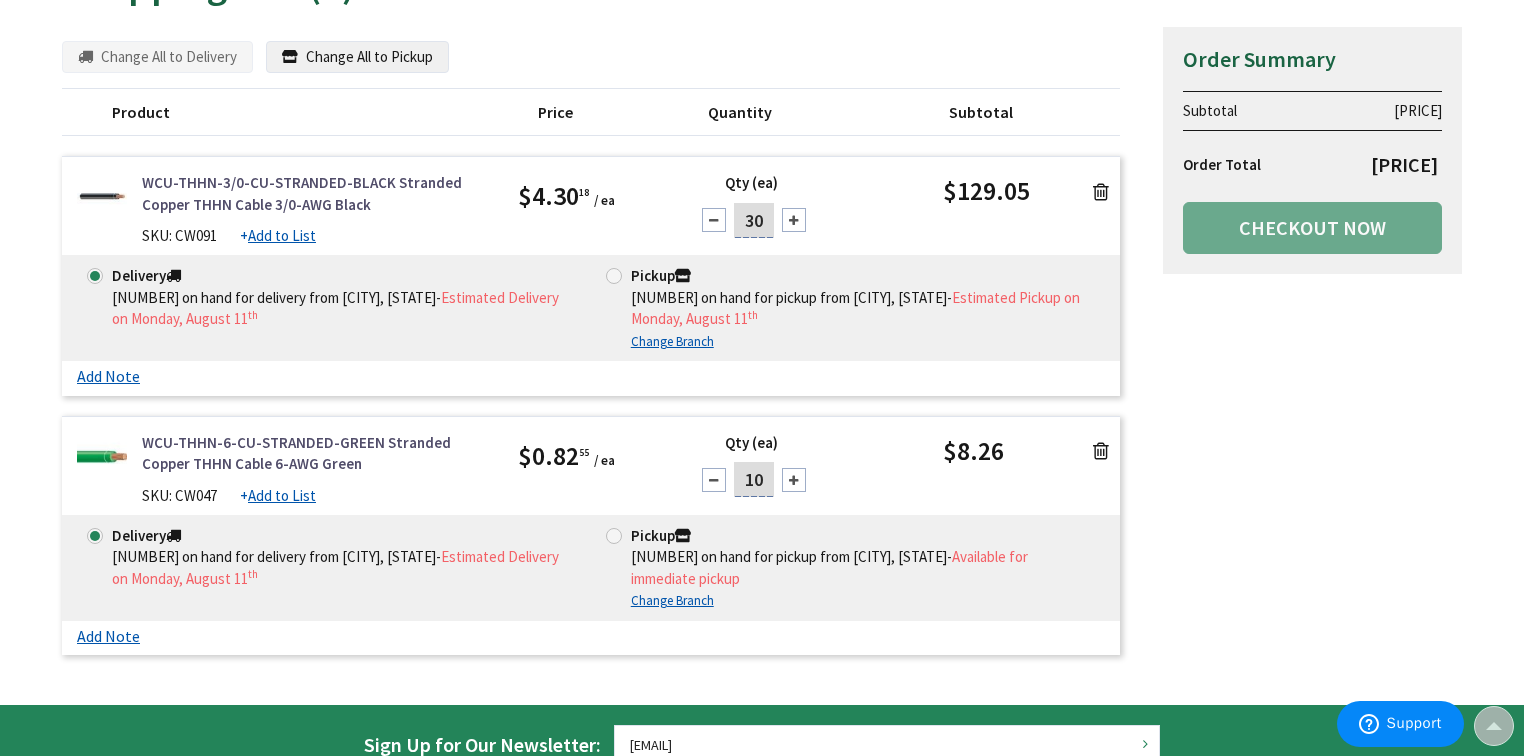 drag, startPoint x: 769, startPoint y: 221, endPoint x: 742, endPoint y: 224, distance: 27.166155 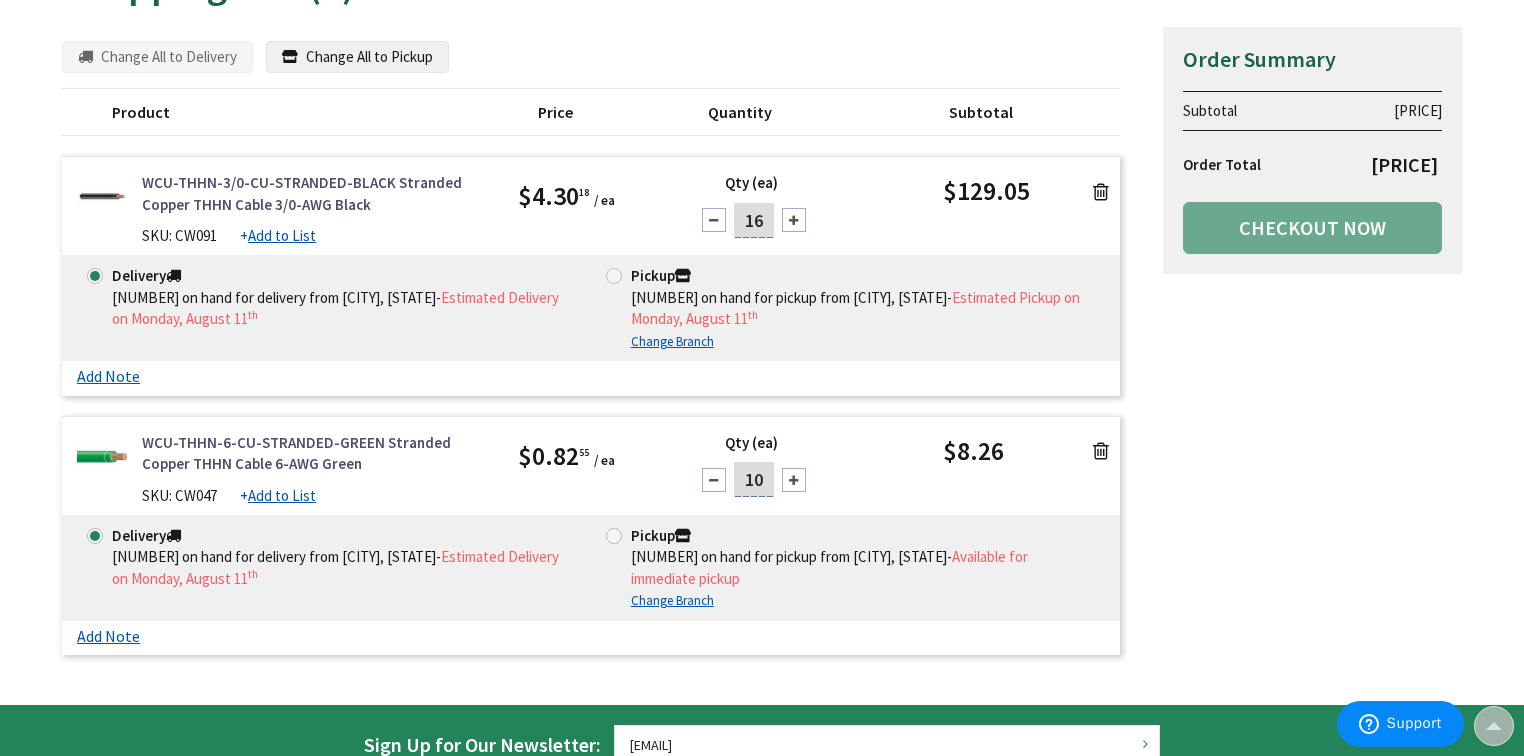 type on "1" 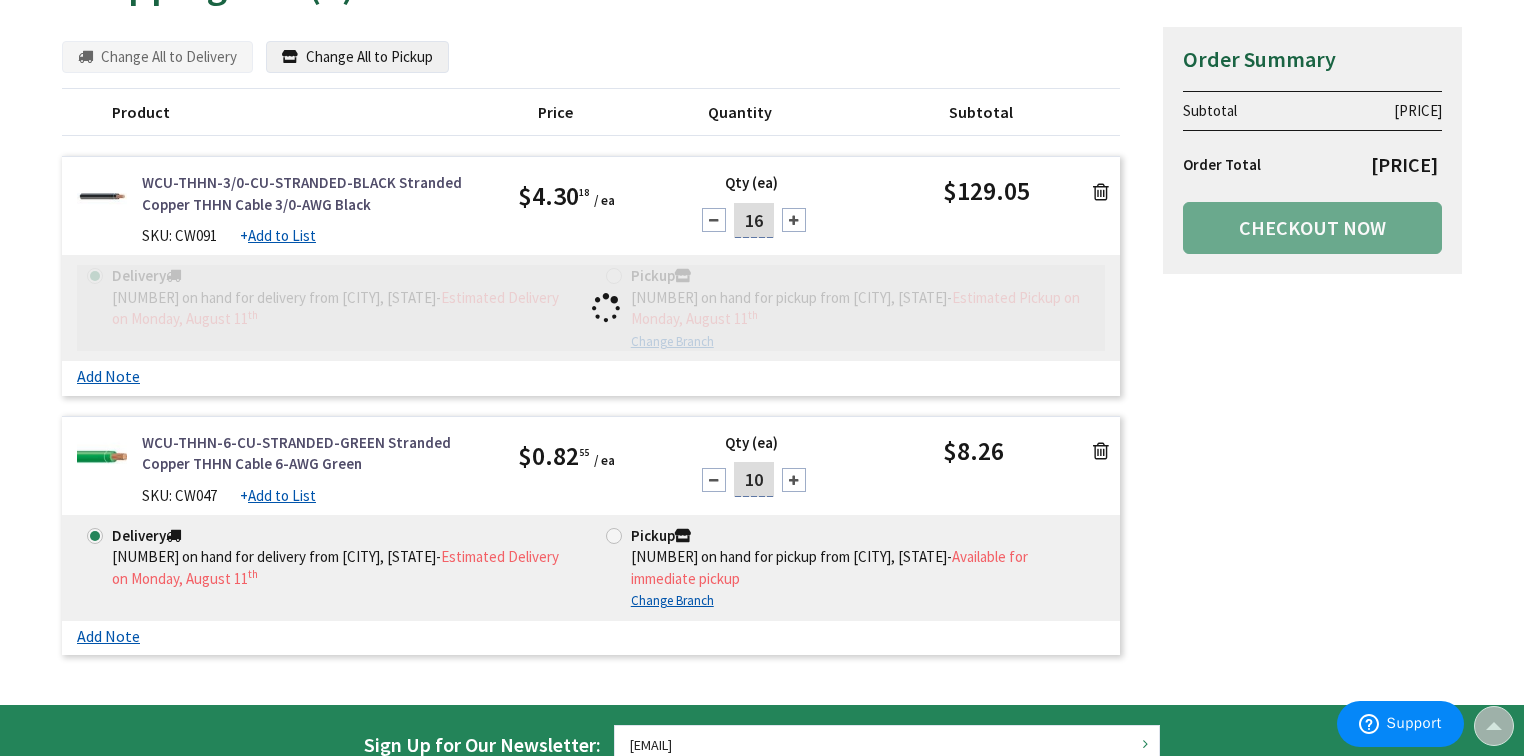 drag, startPoint x: 761, startPoint y: 481, endPoint x: 739, endPoint y: 480, distance: 22.022715 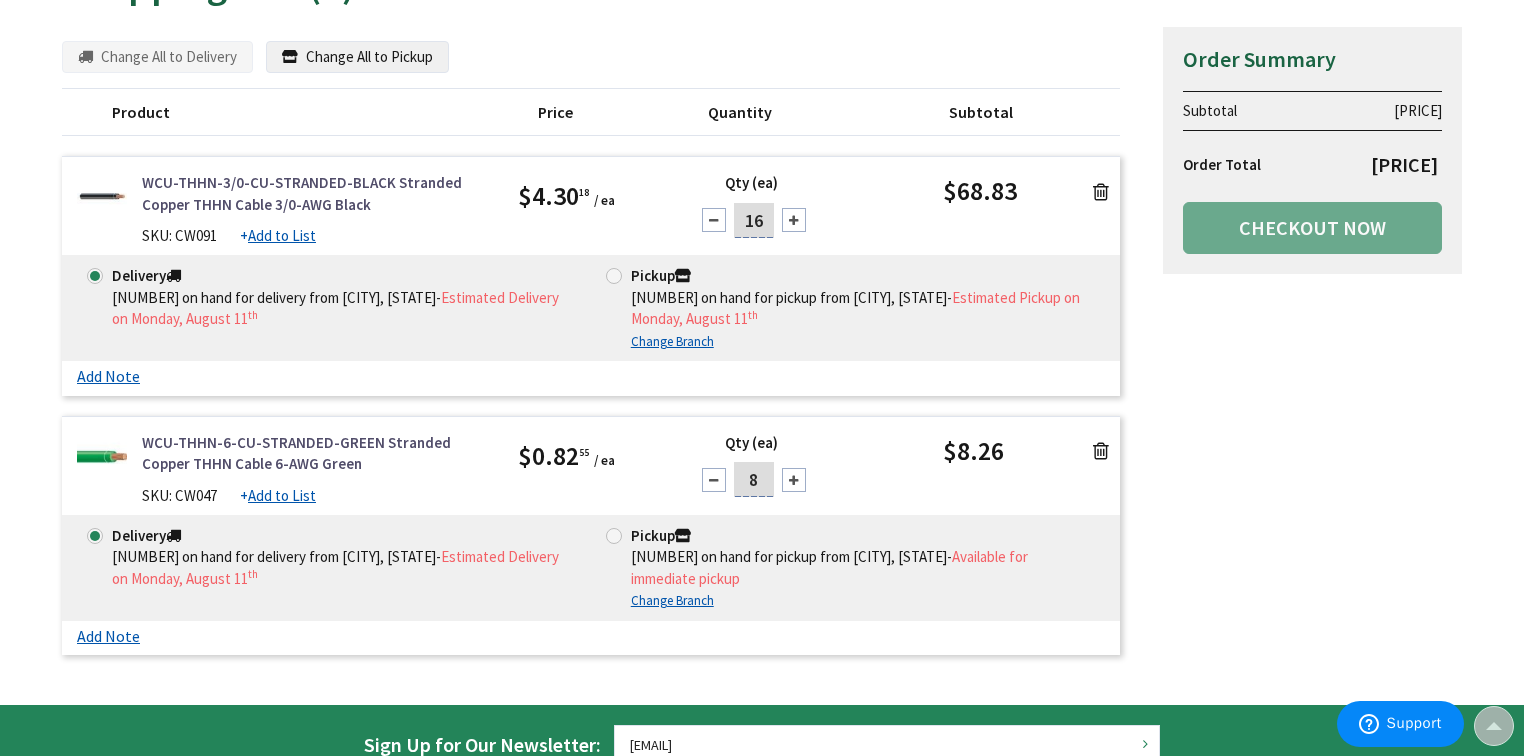 type on "8" 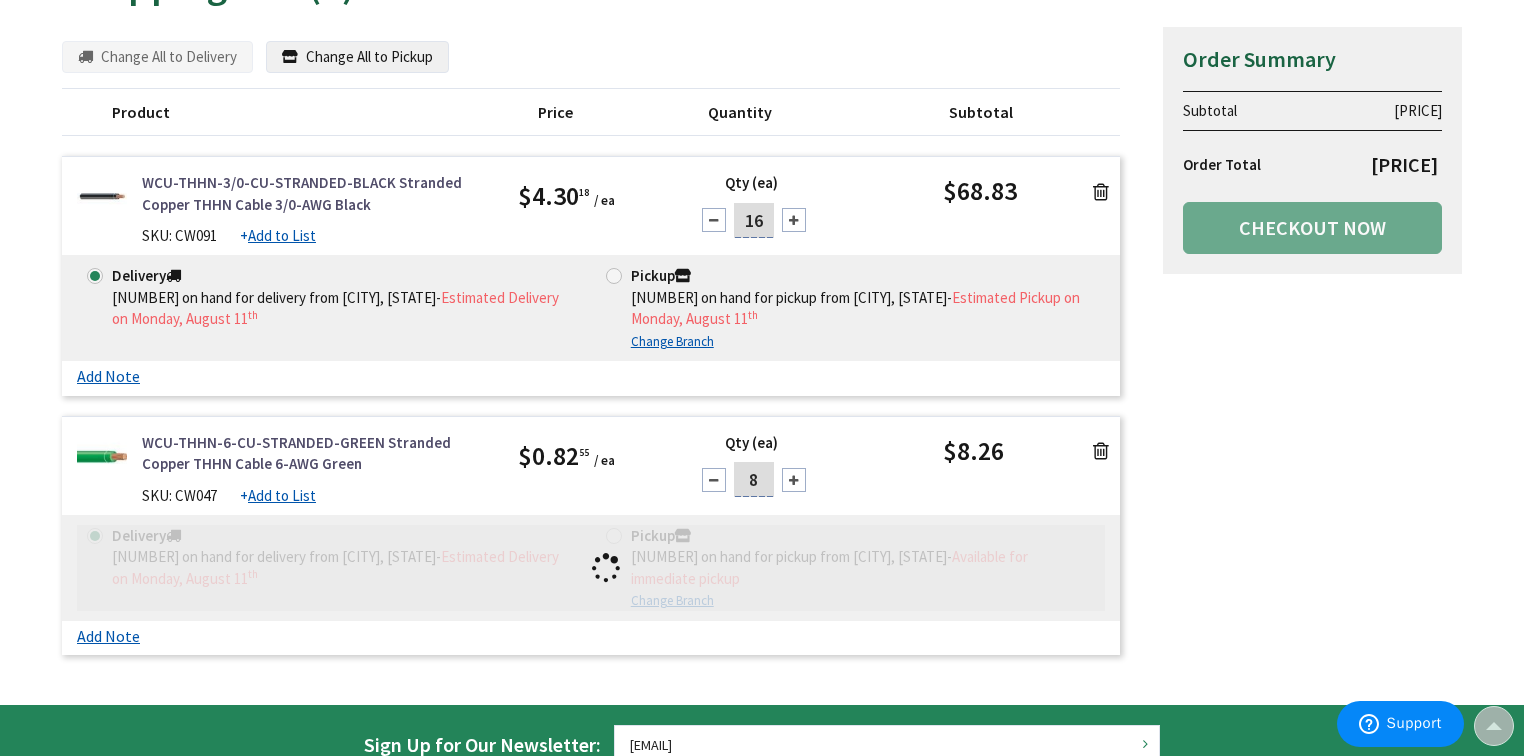 click on "Summary
Order Summary
Subtotal
$77.08
Order Total
$77.08
Checkout Now
Some items in your cart are not available and will cause your order to be held. Please review your cart items.
Some items in your cart are discontinued.
Product" at bounding box center [762, 345] 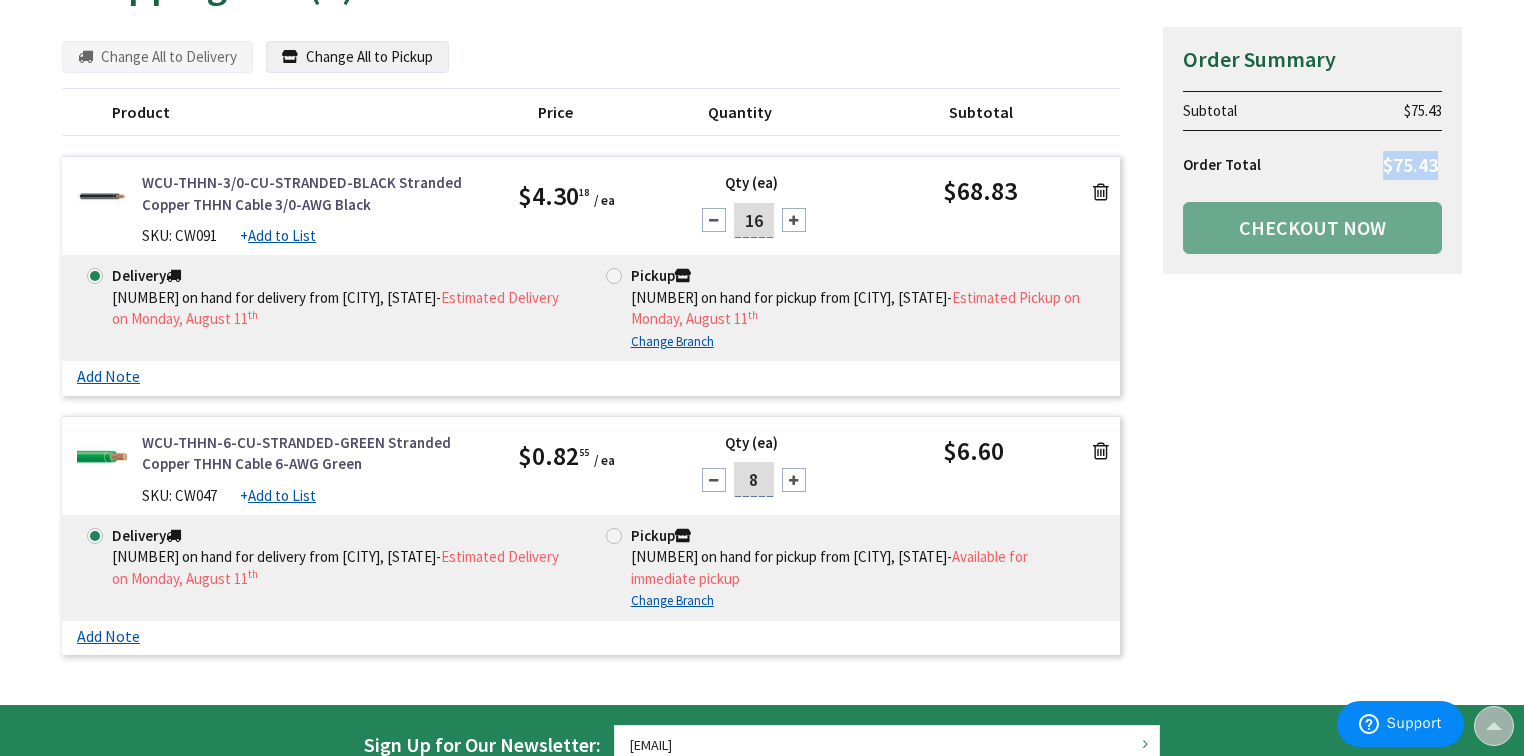 drag, startPoint x: 1441, startPoint y: 164, endPoint x: 1378, endPoint y: 164, distance: 63 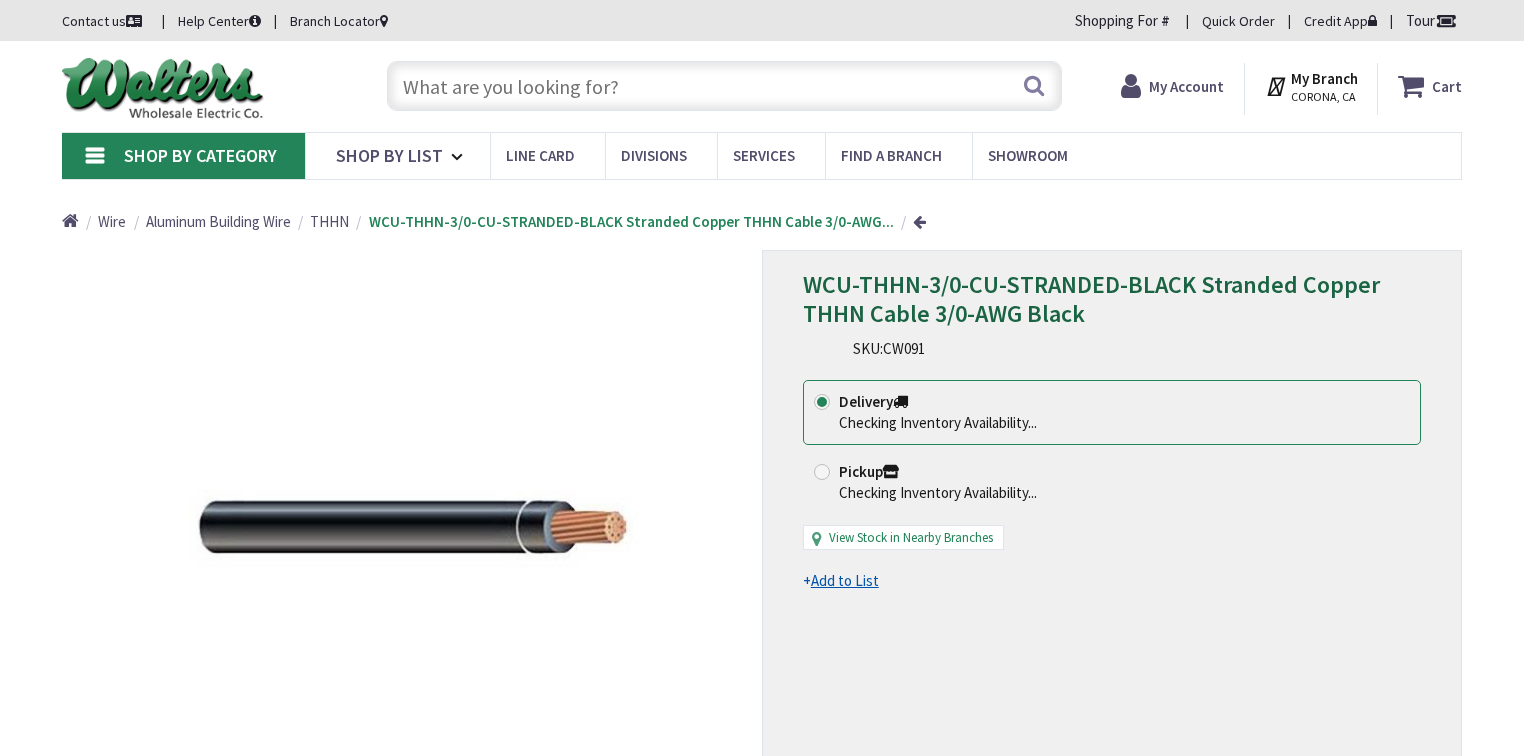 scroll, scrollTop: 0, scrollLeft: 0, axis: both 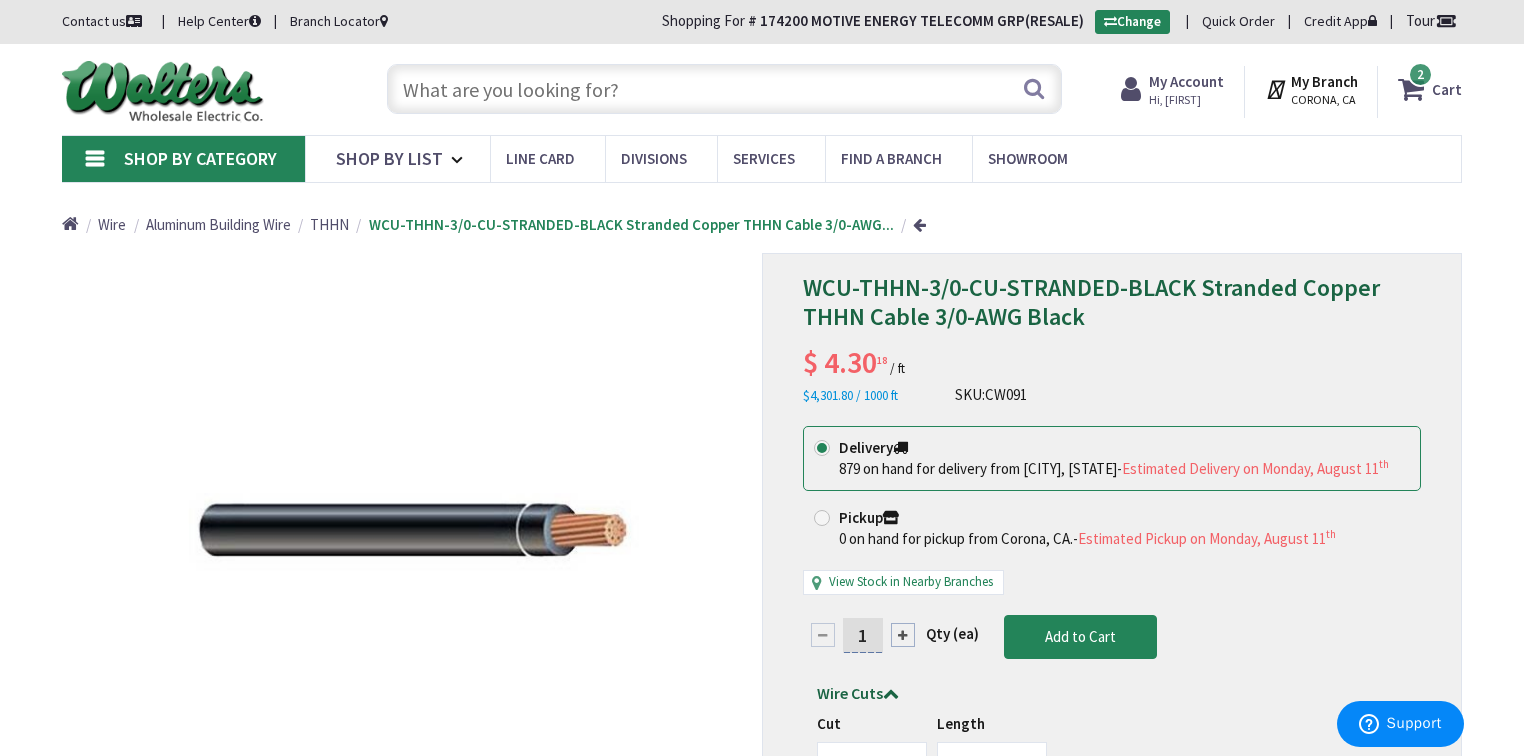 click on "Cart" at bounding box center [1447, 89] 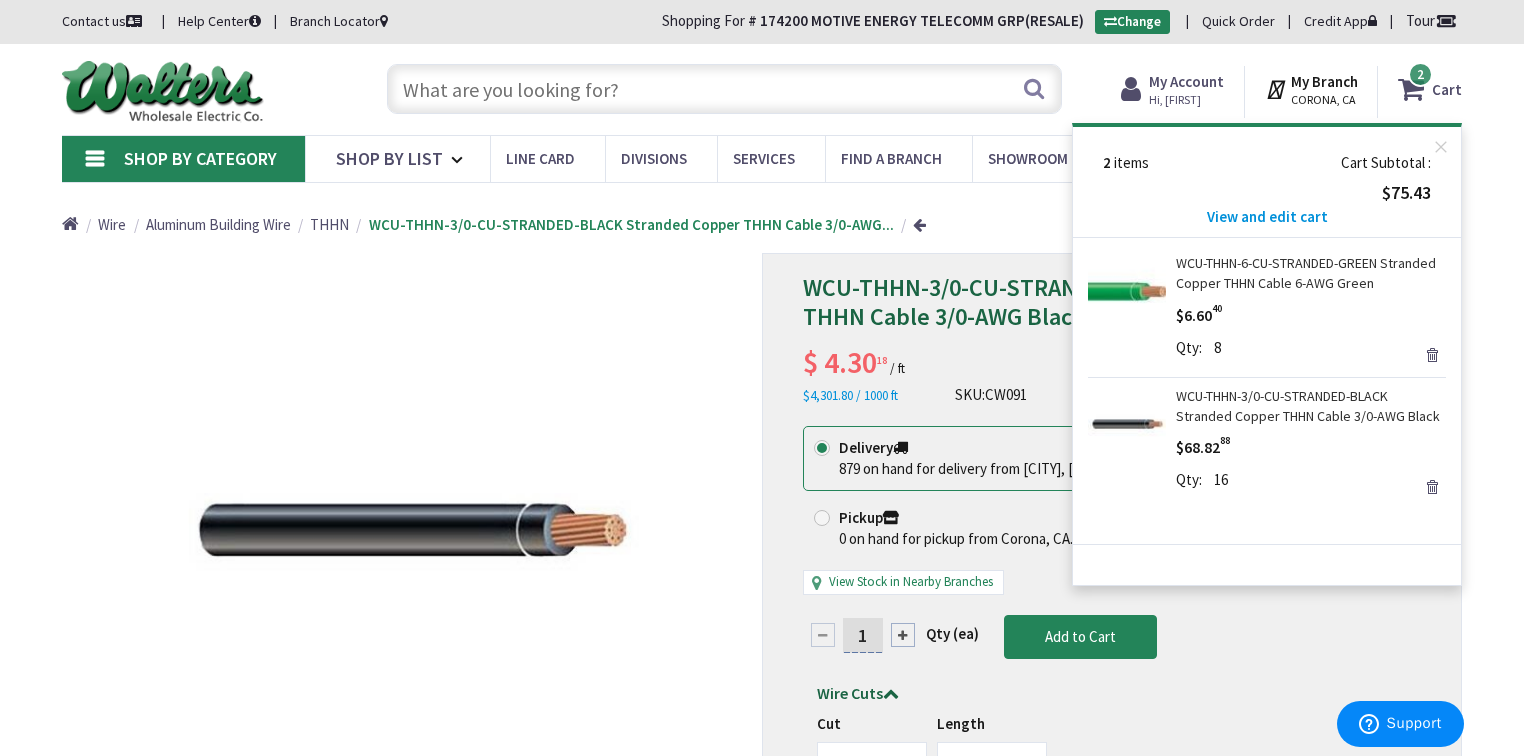 click on "WCU-THHN-3/0-CU-STRANDED-BLACK Stranded Copper THHN Cable 3/0-AWG Black" at bounding box center [1311, 406] 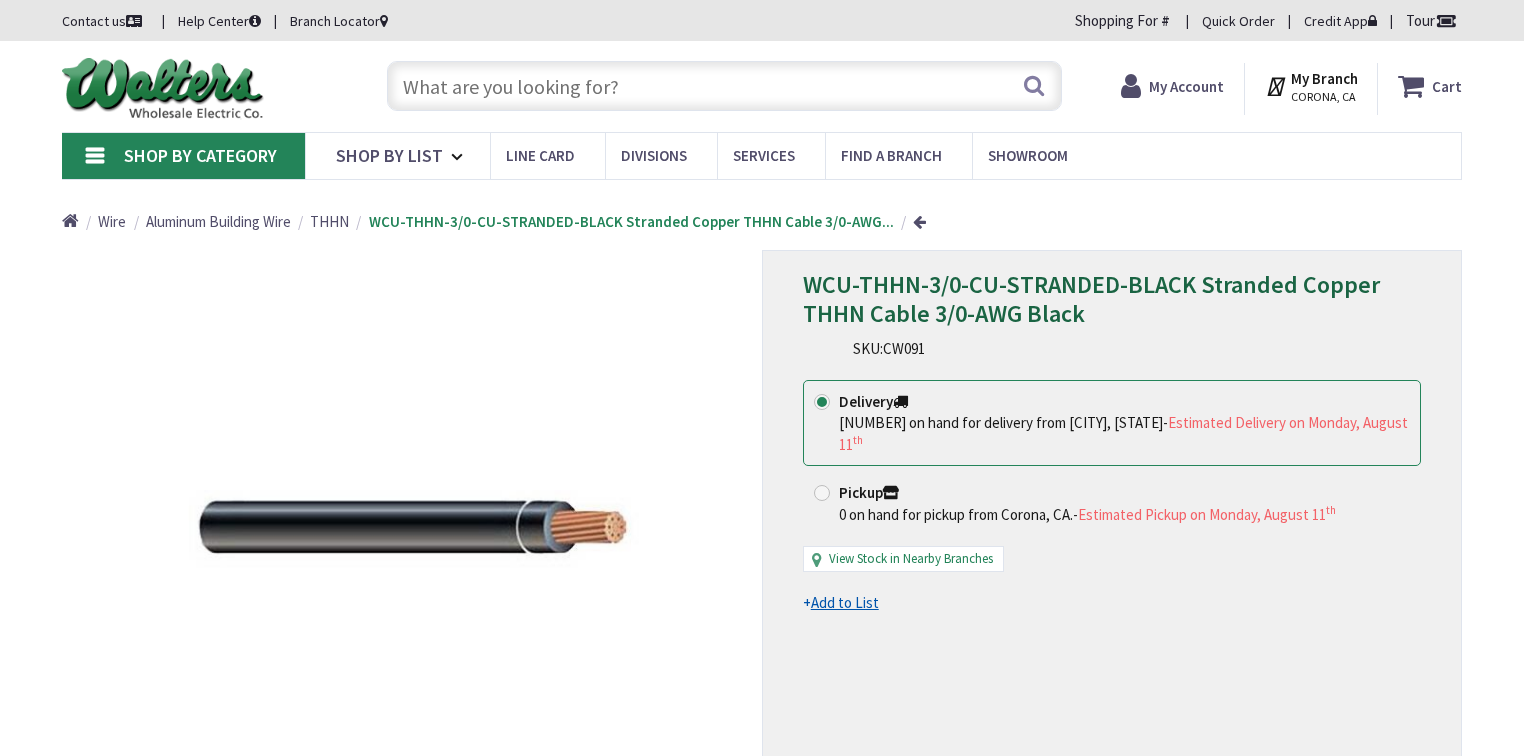 scroll, scrollTop: 0, scrollLeft: 0, axis: both 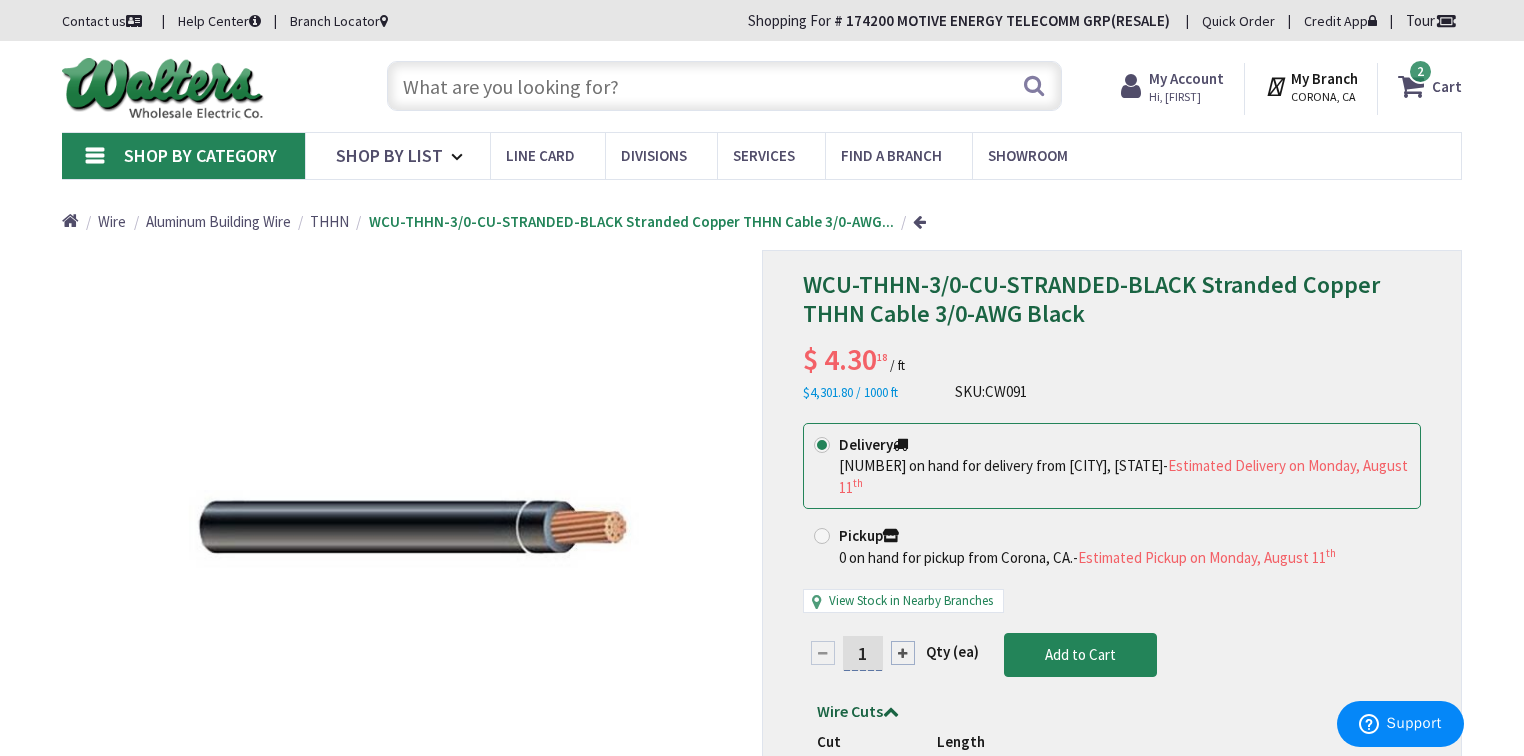 click on "Cart" at bounding box center [1447, 86] 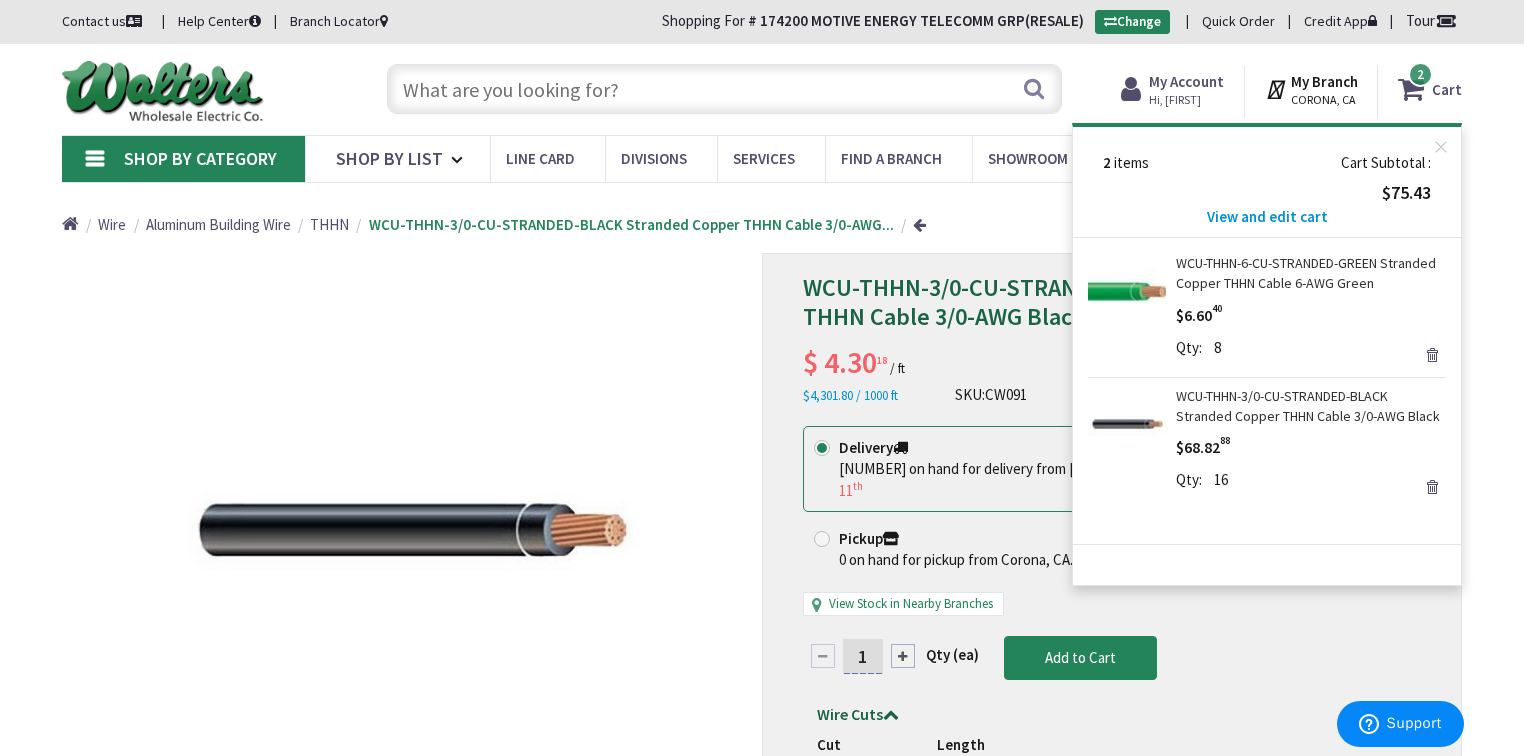 click on "View and edit cart" at bounding box center (1267, 216) 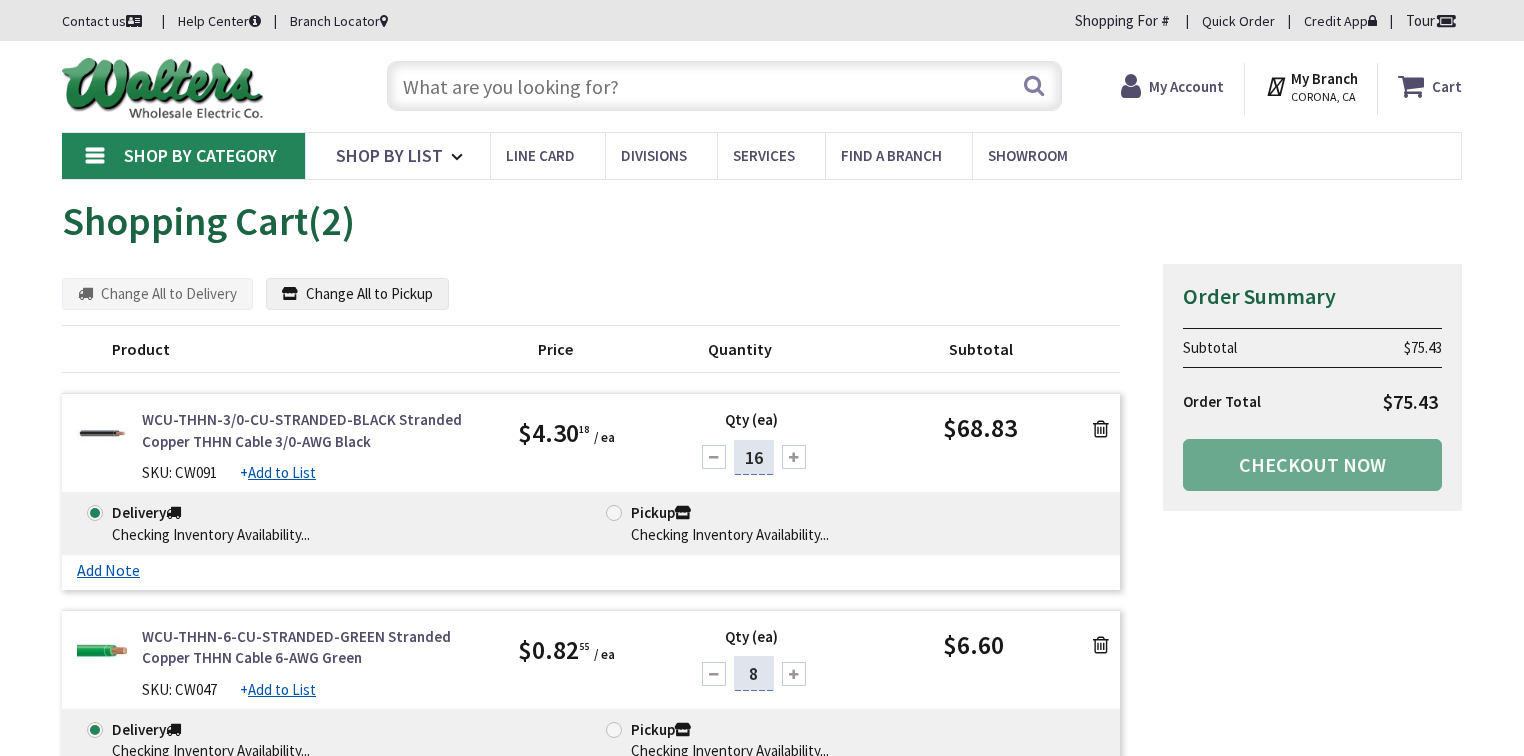 scroll, scrollTop: 0, scrollLeft: 0, axis: both 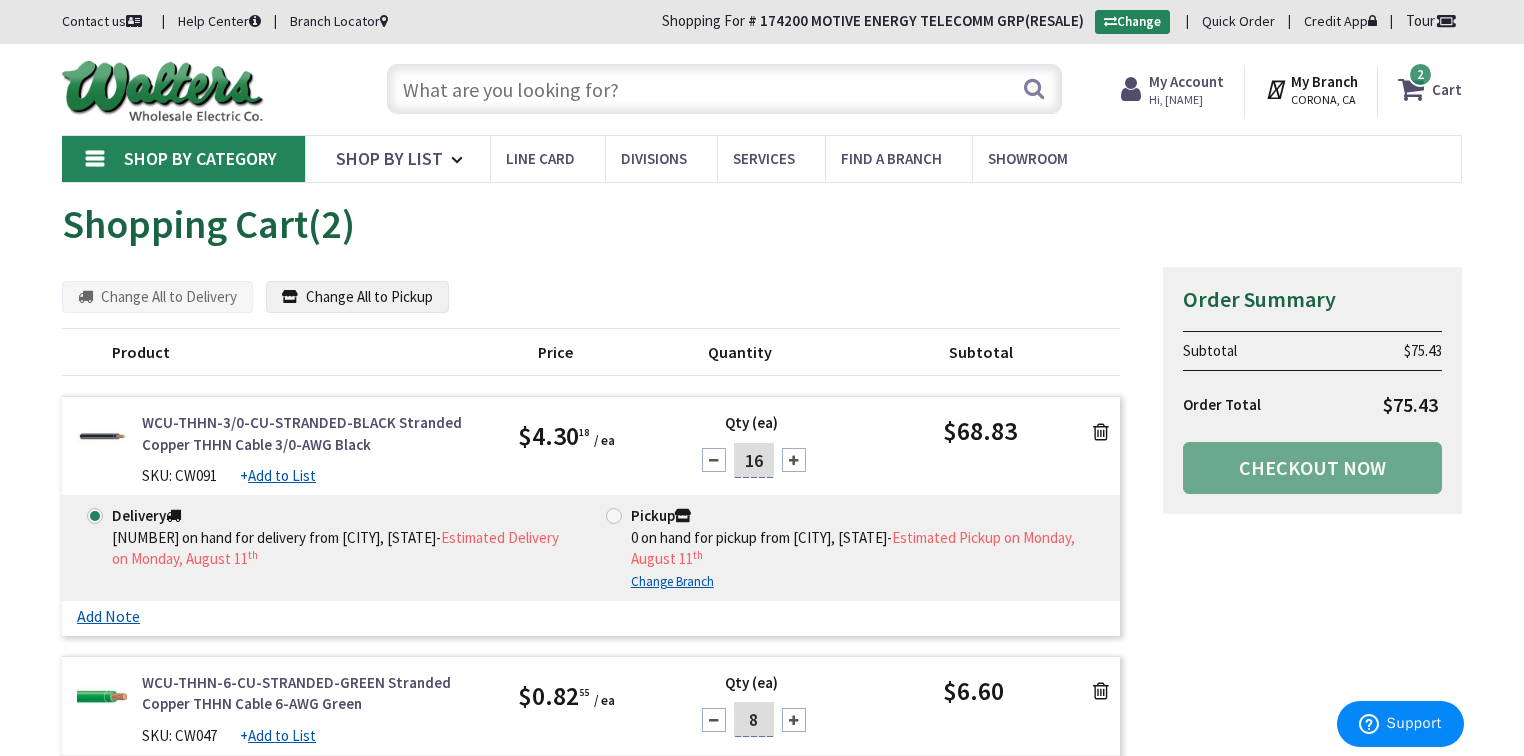 drag, startPoint x: 762, startPoint y: 457, endPoint x: 741, endPoint y: 462, distance: 21.587032 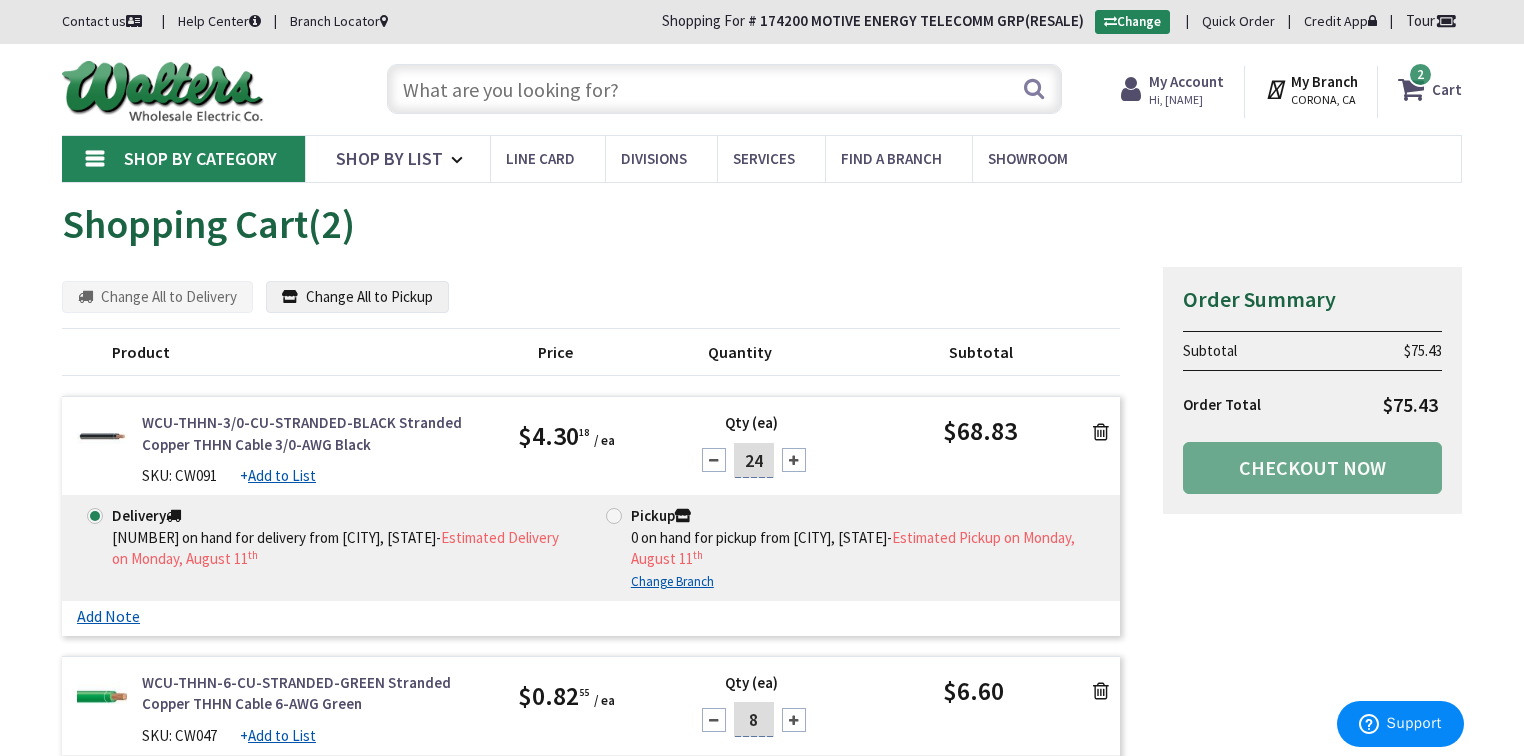 type on "24" 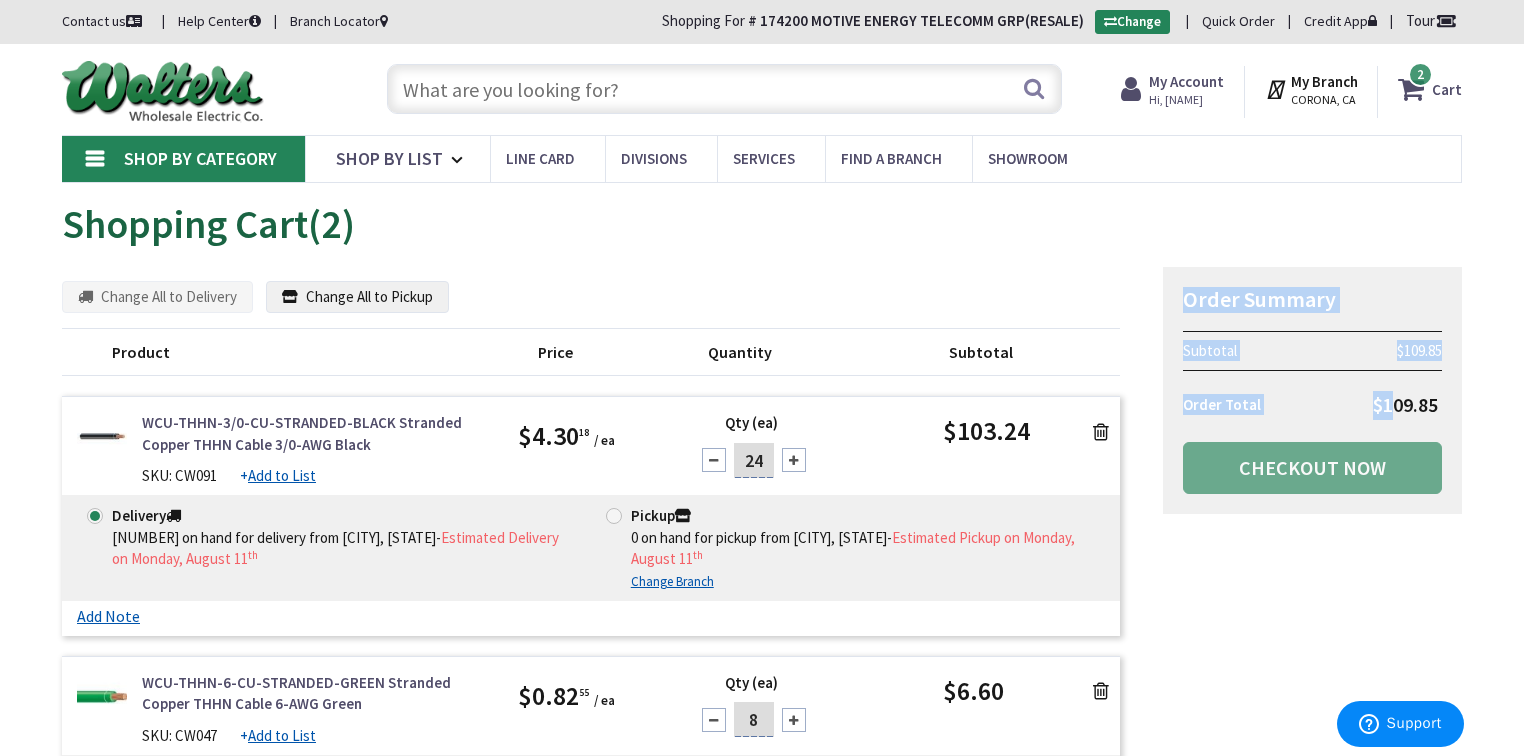 drag, startPoint x: 1445, startPoint y: 406, endPoint x: 1395, endPoint y: 401, distance: 50.24938 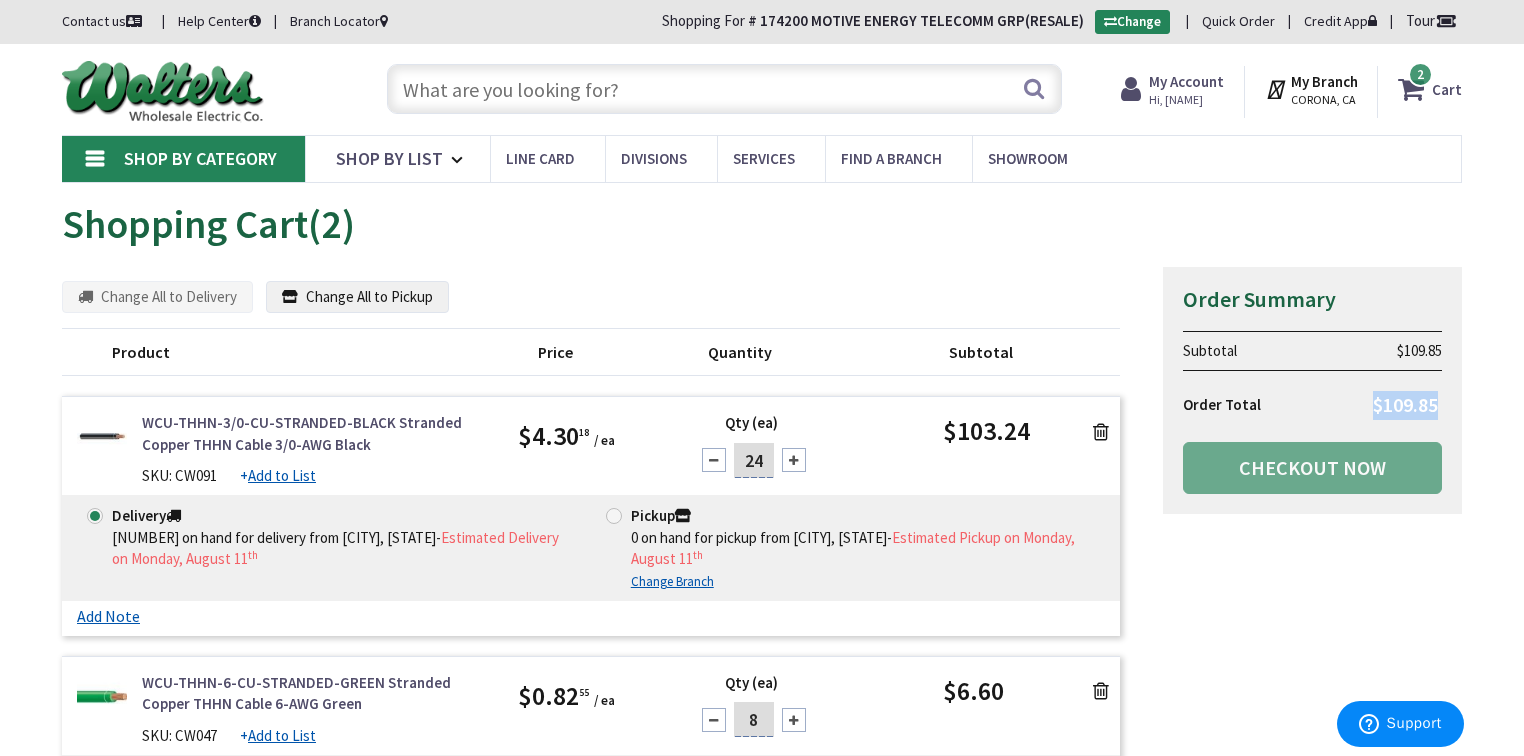 drag, startPoint x: 1364, startPoint y: 402, endPoint x: 1433, endPoint y: 402, distance: 69 